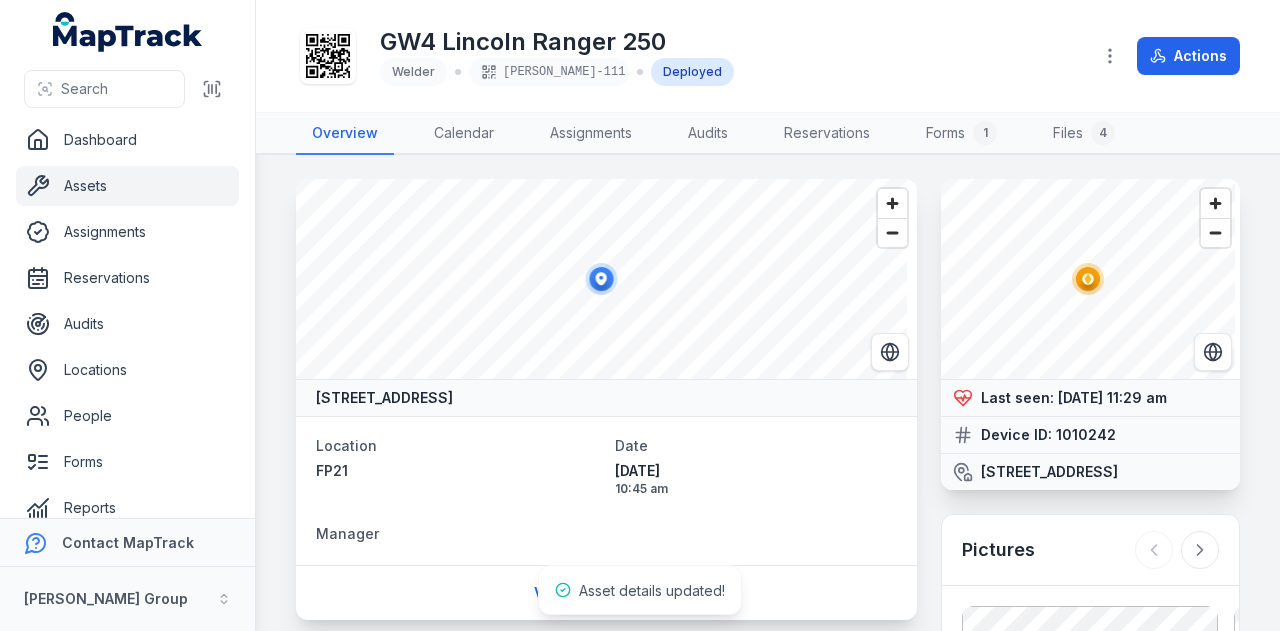 scroll, scrollTop: 0, scrollLeft: 0, axis: both 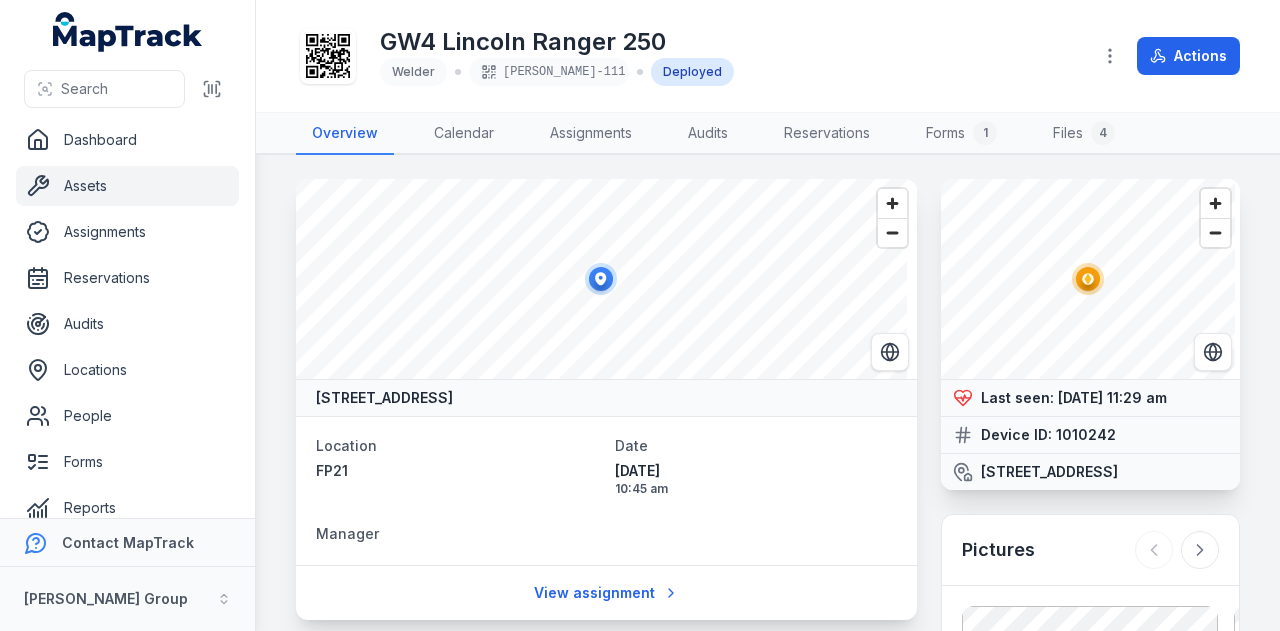 click on "Assets" at bounding box center [127, 186] 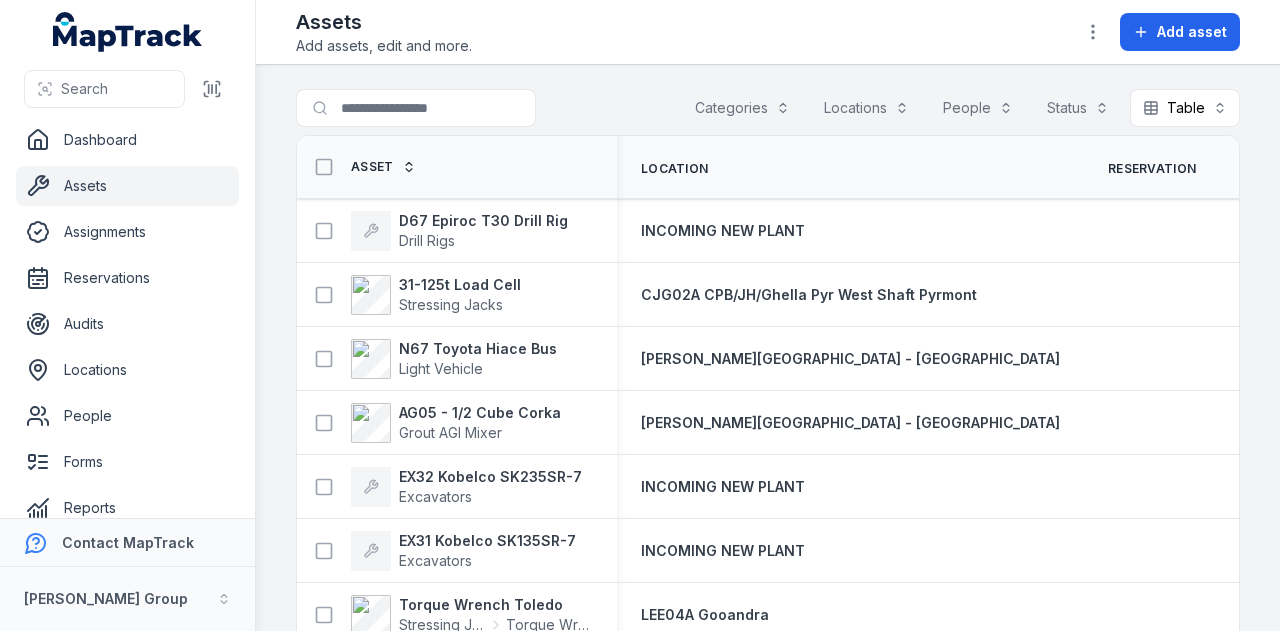 scroll, scrollTop: 0, scrollLeft: 0, axis: both 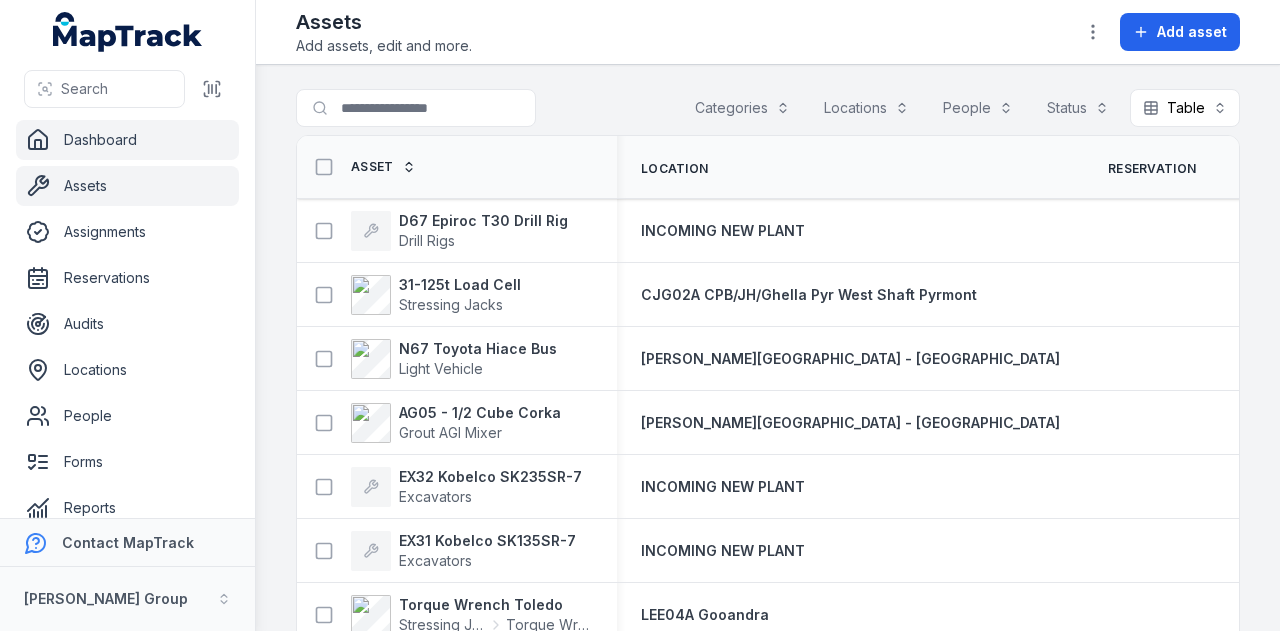 click on "Dashboard" at bounding box center [127, 140] 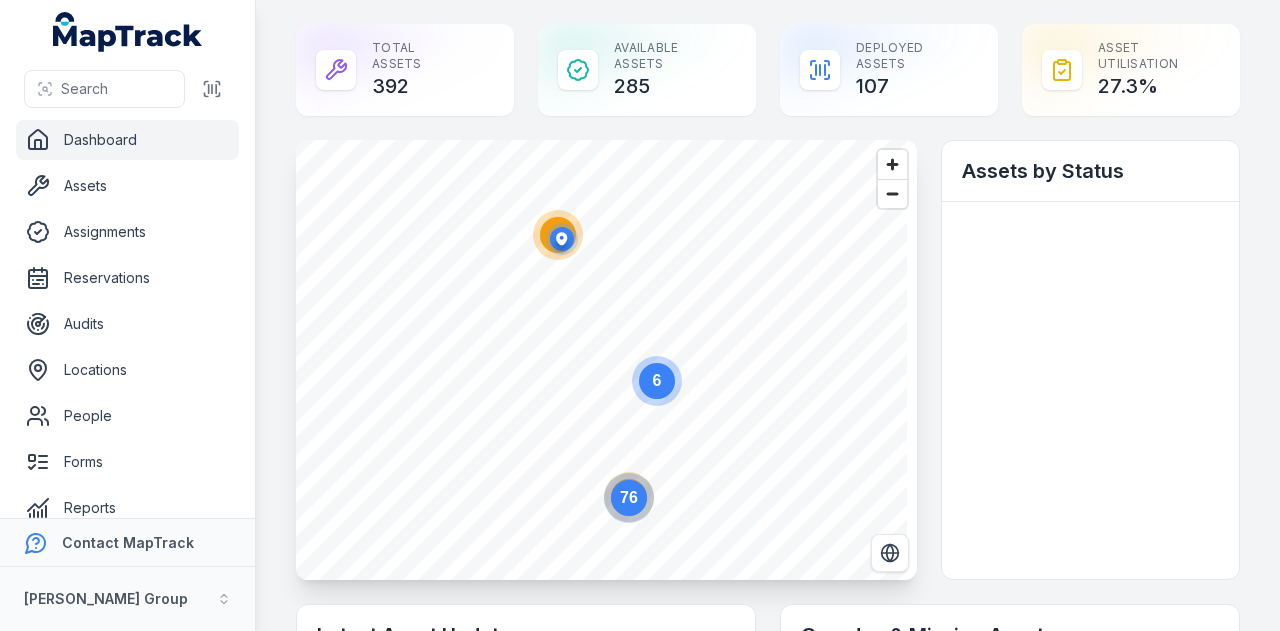 scroll, scrollTop: 0, scrollLeft: 0, axis: both 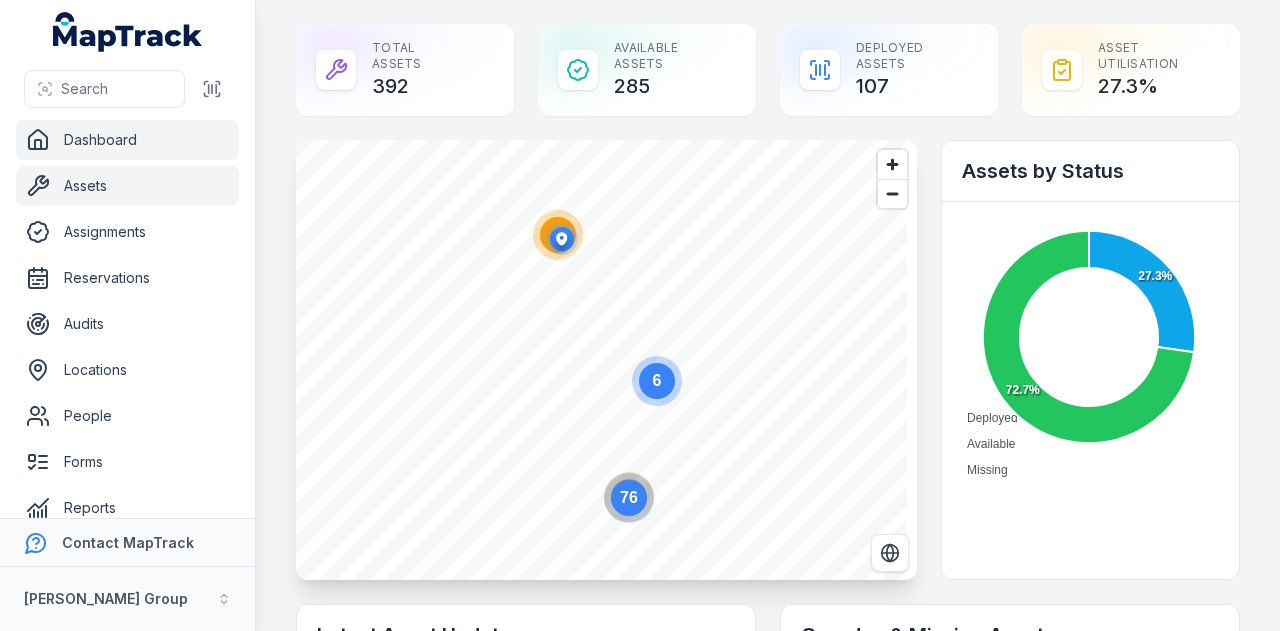 click on "Assets" at bounding box center (127, 186) 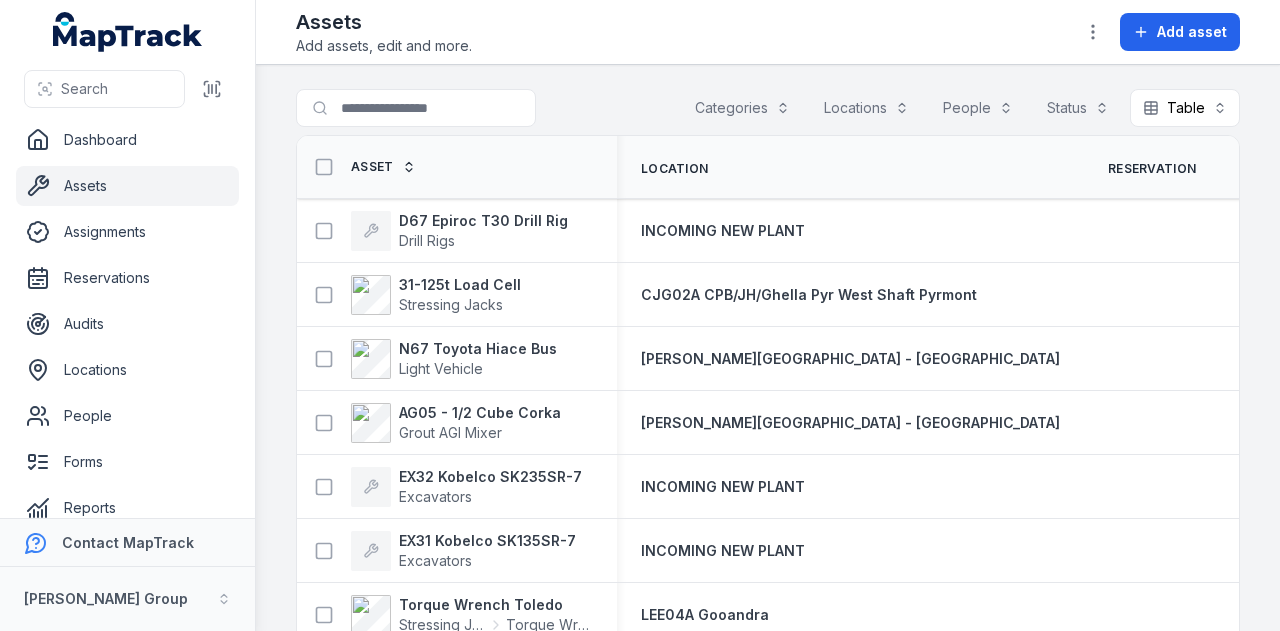 scroll, scrollTop: 0, scrollLeft: 0, axis: both 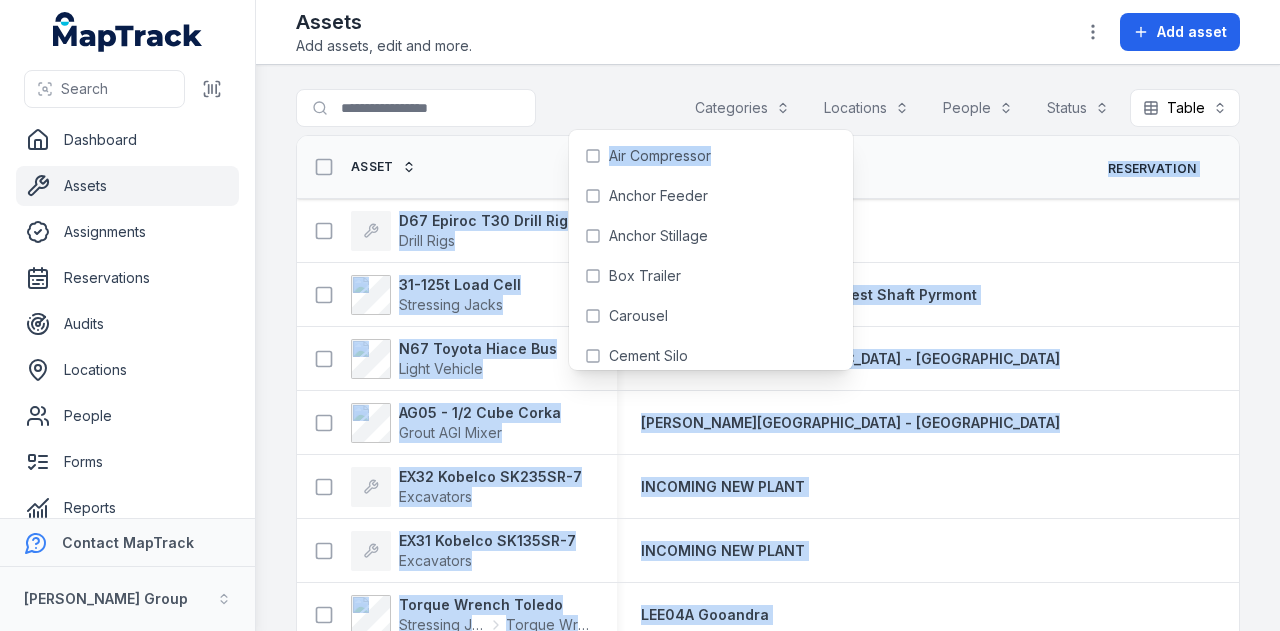 drag, startPoint x: 782, startPoint y: 149, endPoint x: 794, endPoint y: 190, distance: 42.72002 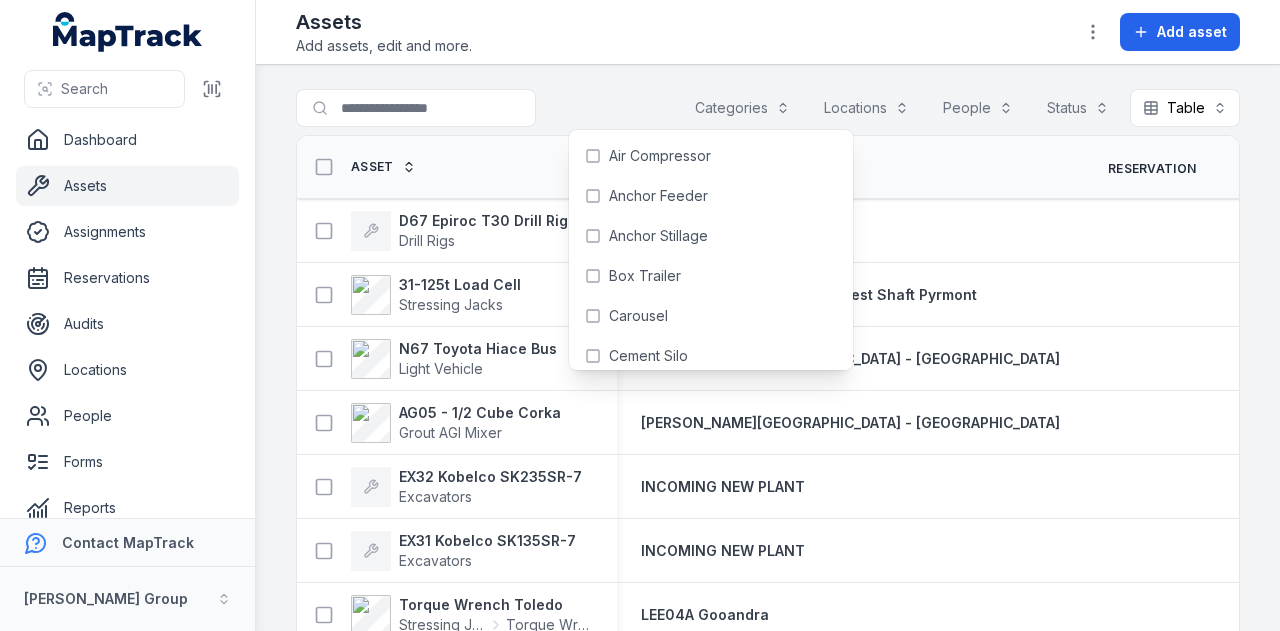 click on "Search for  assets Categories   Locations   People Status Table ***** Asset Location Reservation Status Person Tag Device ID D67 Epiroc T30 Drill Rig Drill Rigs INCOMING NEW PLANT Deployed 31-125t Load Cell Stressing Jacks CJG02A CPB/JH/Ghella Pyr West Shaft Pyrmont Deployed RIX-122 N67 Toyota Hiace Bus Light Vehicle RIX Yard - NSW Available RIX-121 577580 AG05 - 1/2 Cube Corka Grout AGI Mixer RIX Yard - NSW Available RIX-112 1008418 EX32 Kobelco SK235SR-7 Excavators INCOMING NEW PLANT Deployed EX31 Kobelco SK135SR-7 Excavators INCOMING NEW PLANT Deployed Torque Wrench Toledo Stressing Jacks Torque Wrench LEE04A Gooandra Deployed RIX-105 PR12 Bauer BG33V Piling Rig INCOMING NEW PLANT Deployed PR11 Bauer BG15V Piling Rig INCOMING NEW PLANT Deployed PR10 Geax EK90 Piling Rig Piling Rig INCOMING NEW PLANT Deployed BT13 MMH Flat Deck Trailer Box Trailer RIX Yard - QLD Available RIX-319 Hired Truck Hired Plant Hired Truck HIRED Deployed Hired Concrete Pump Truck Hired Plant Hired Concrete Pump Truck HIRED Deployed" at bounding box center (768, 348) 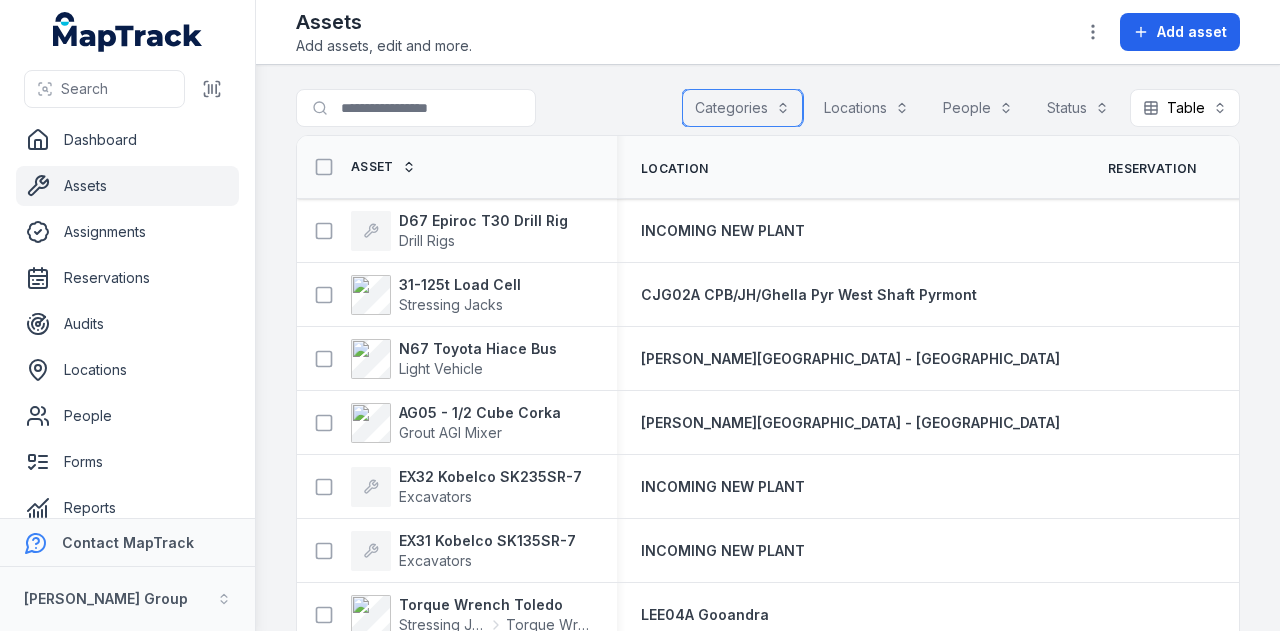 click on "Categories" at bounding box center [742, 108] 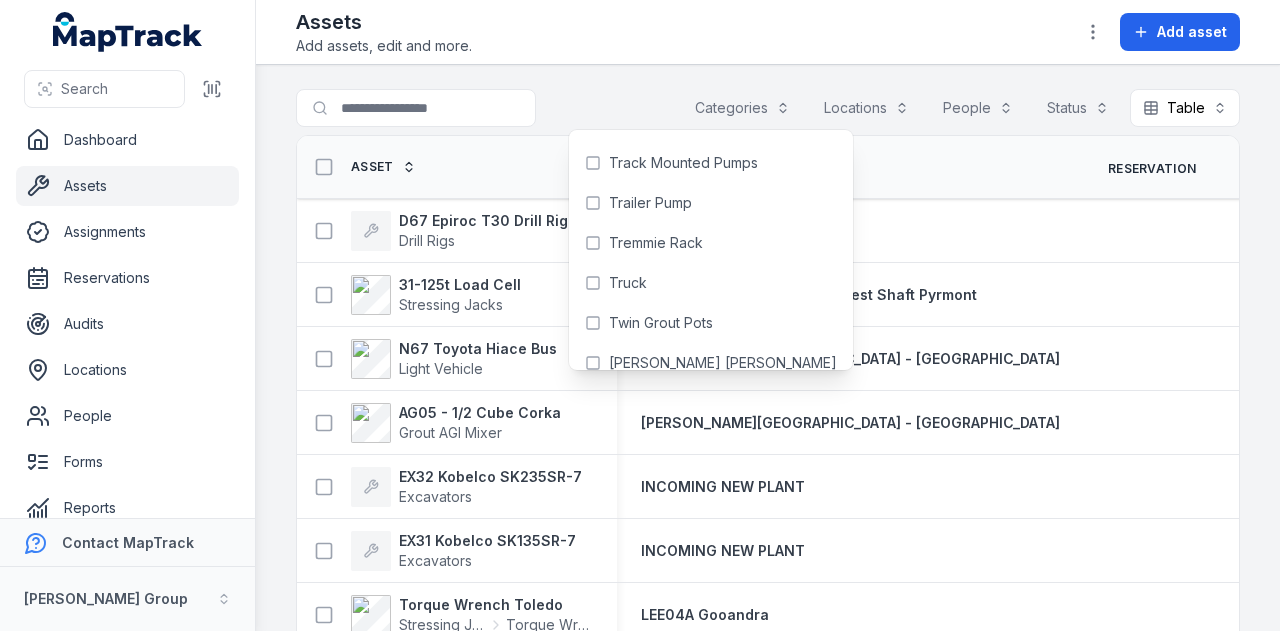 scroll, scrollTop: 1286, scrollLeft: 0, axis: vertical 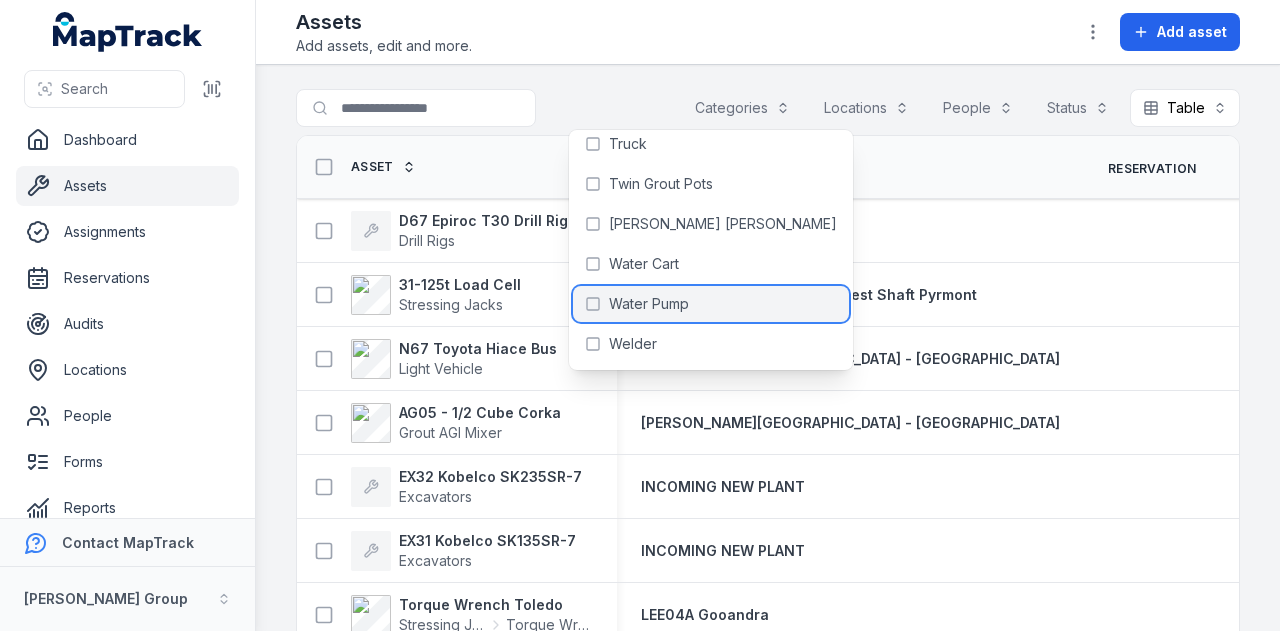 click on "Water Pump" at bounding box center (711, 304) 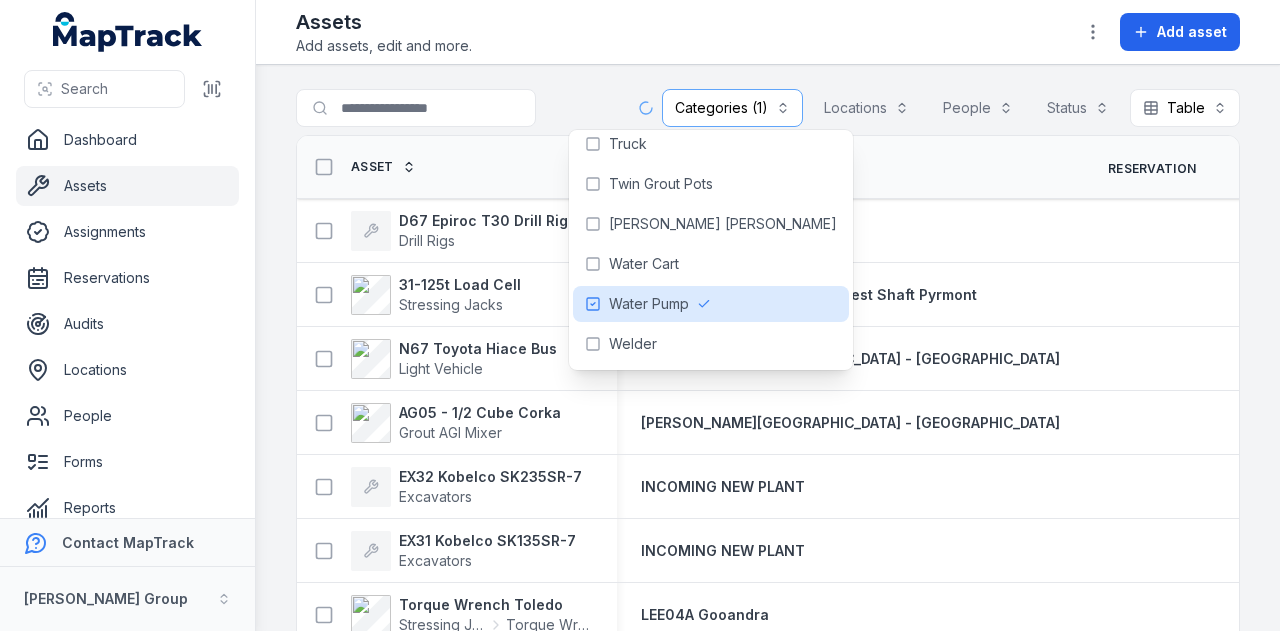 click on "**********" at bounding box center [768, 348] 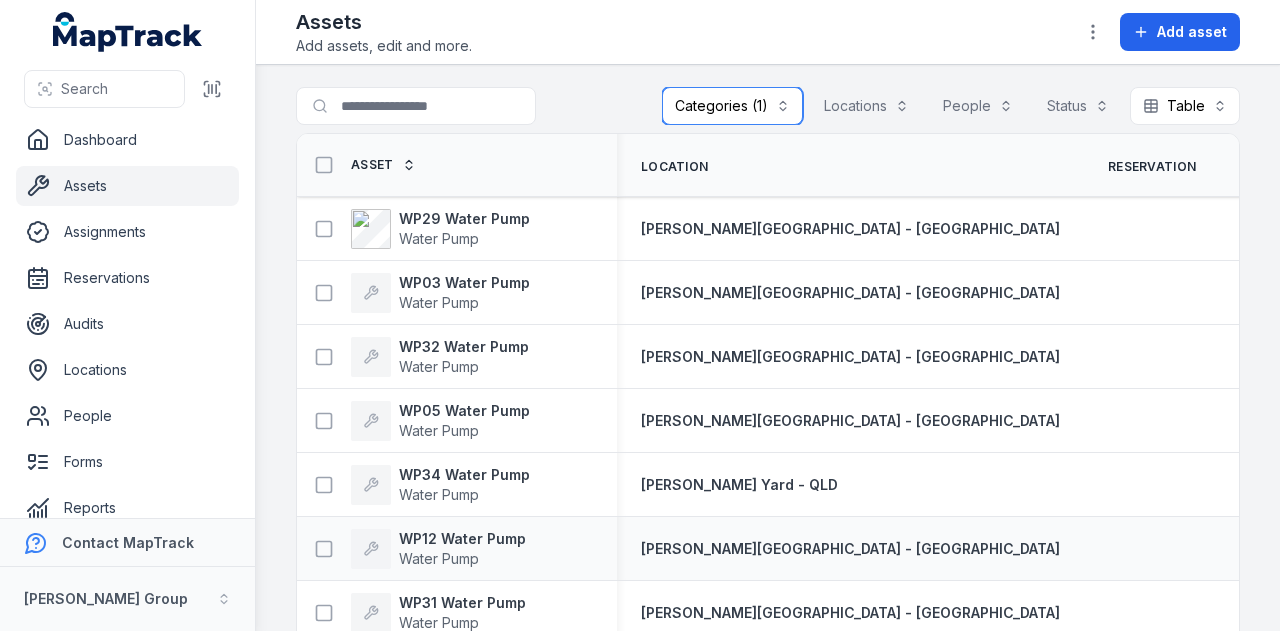 scroll, scrollTop: 0, scrollLeft: 0, axis: both 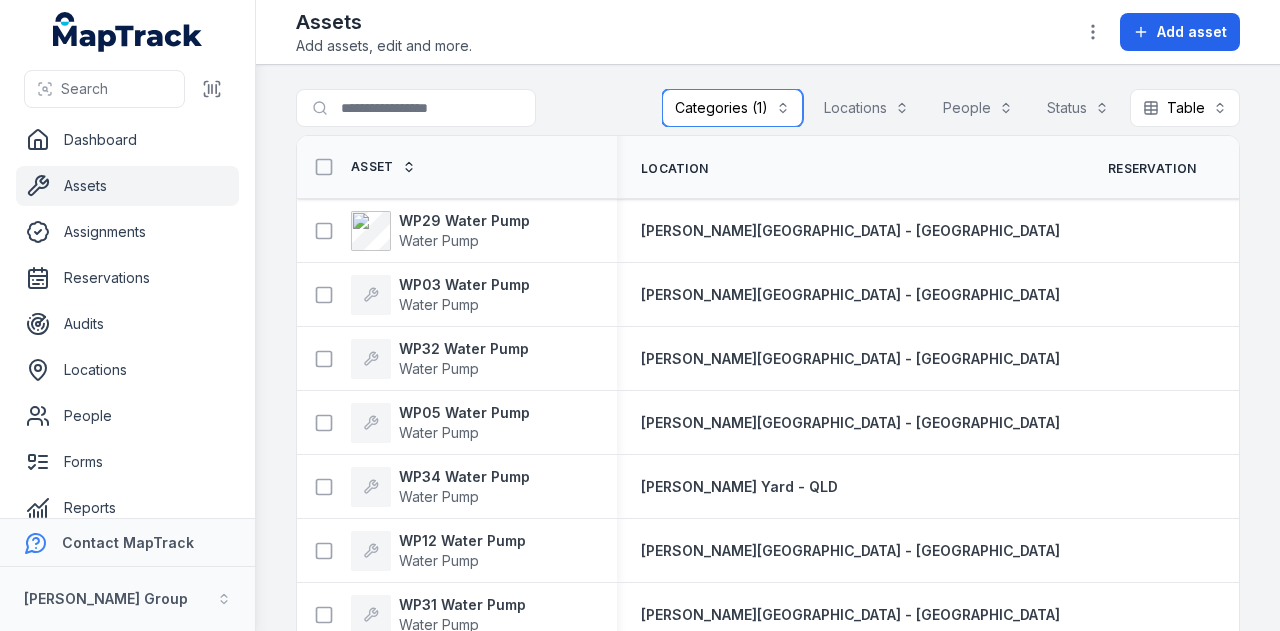 click on "Categories   (1)" at bounding box center [732, 108] 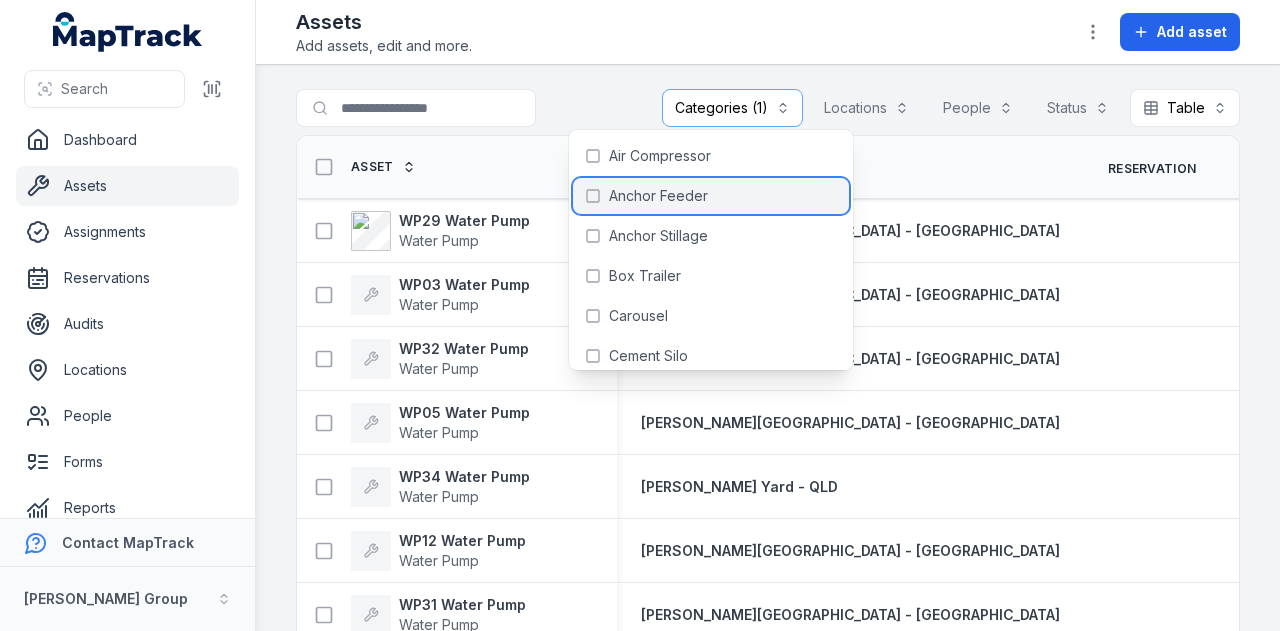 click on "Anchor Feeder" at bounding box center [658, 196] 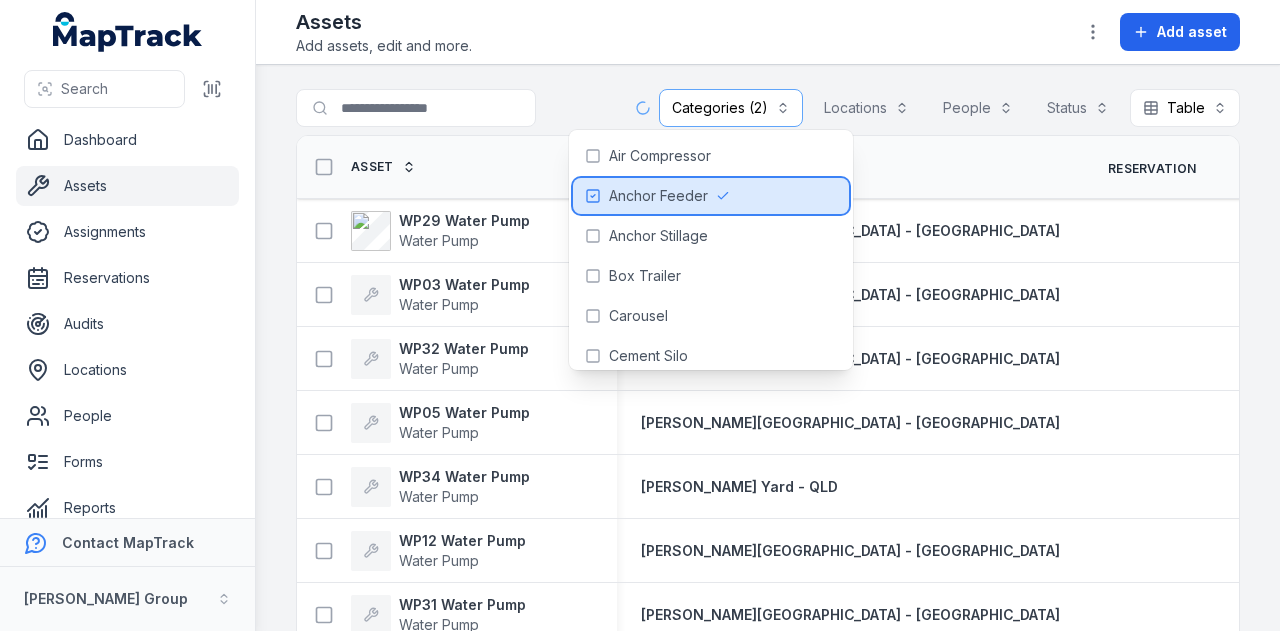 click on "Categories   (2)" at bounding box center (731, 108) 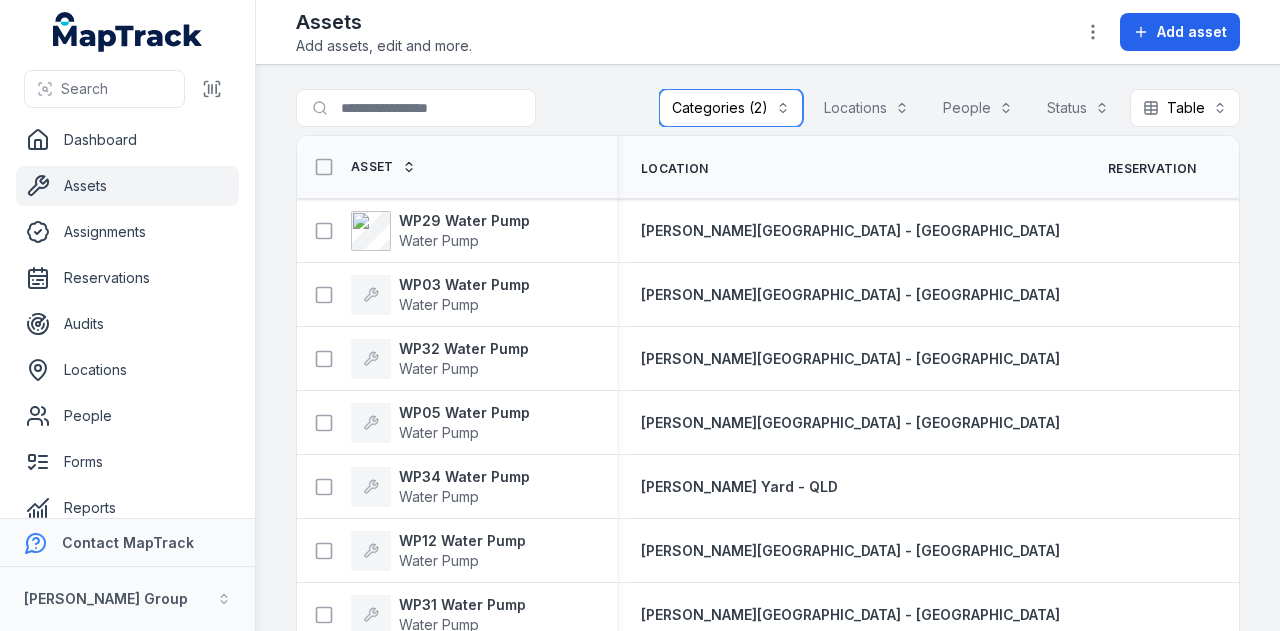 click on "Categories   (2)" at bounding box center [731, 108] 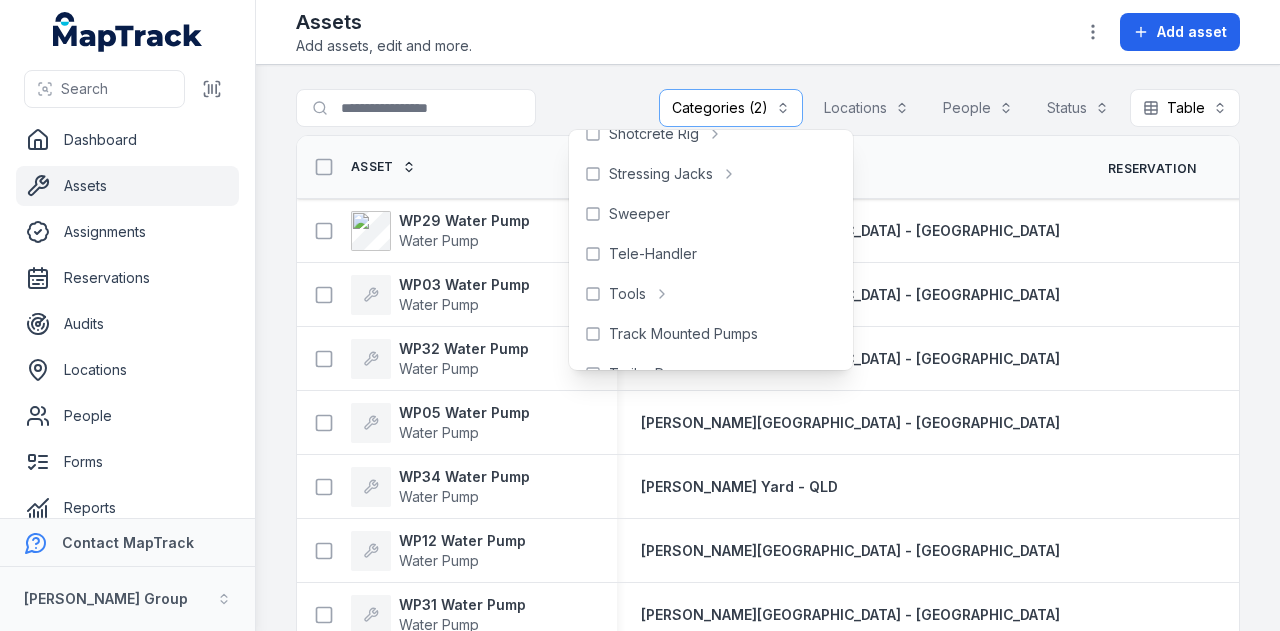 scroll, scrollTop: 1372, scrollLeft: 0, axis: vertical 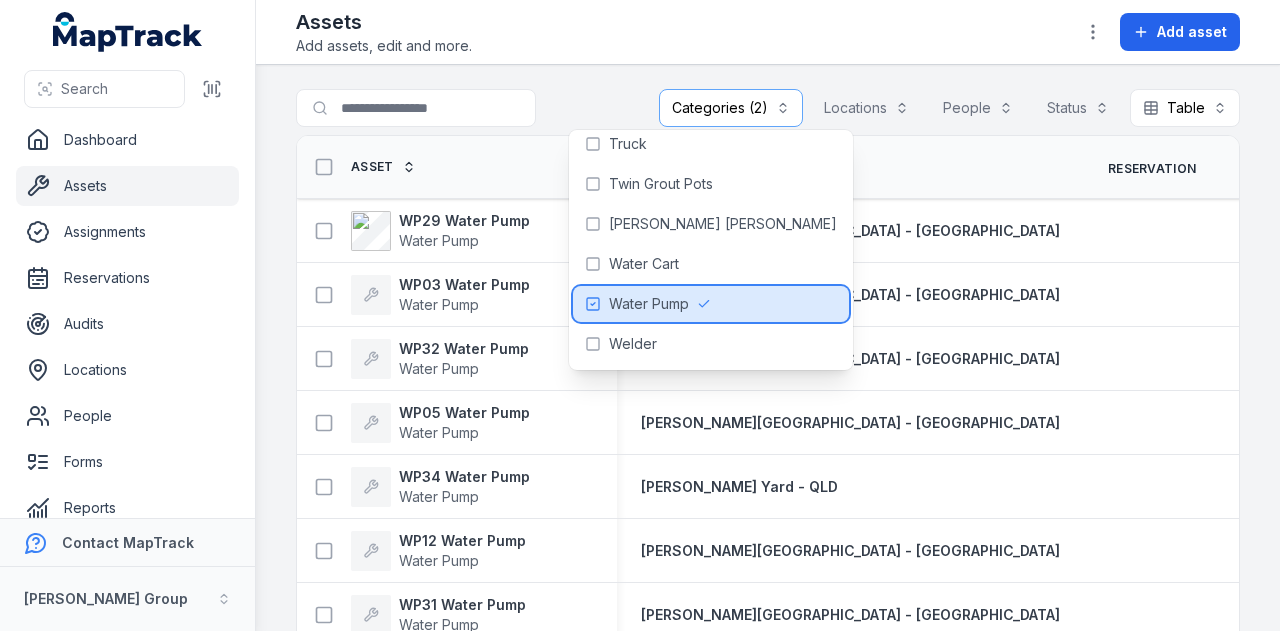 click on "Water Pump" at bounding box center (711, 304) 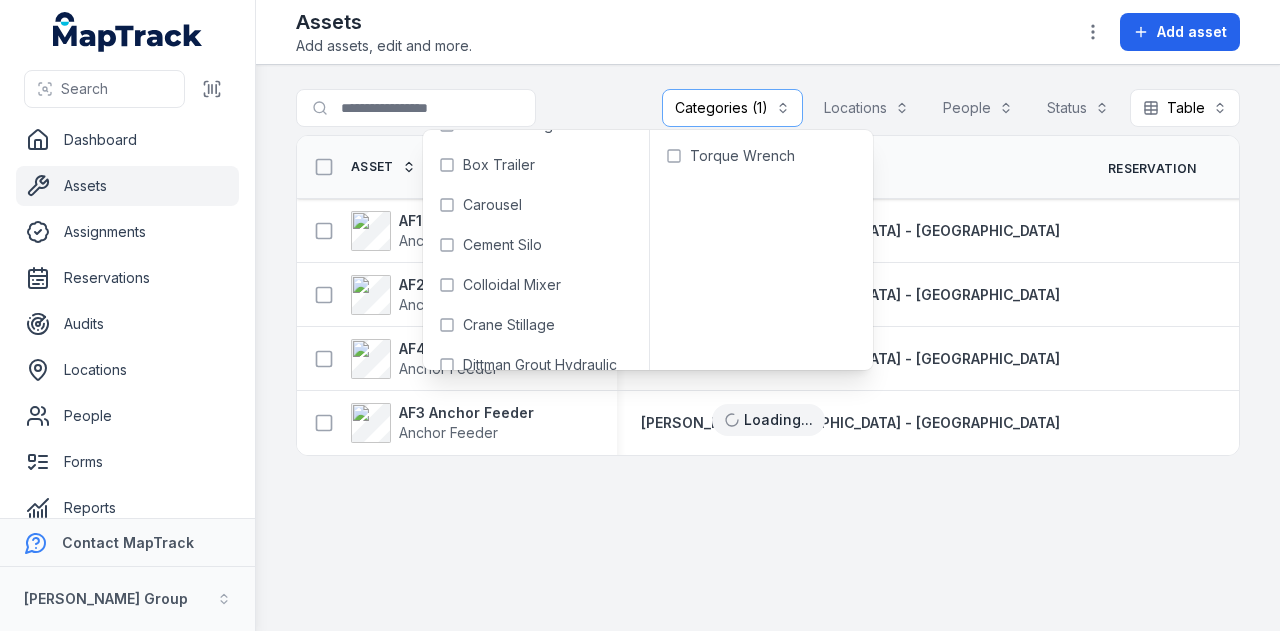 scroll, scrollTop: 0, scrollLeft: 0, axis: both 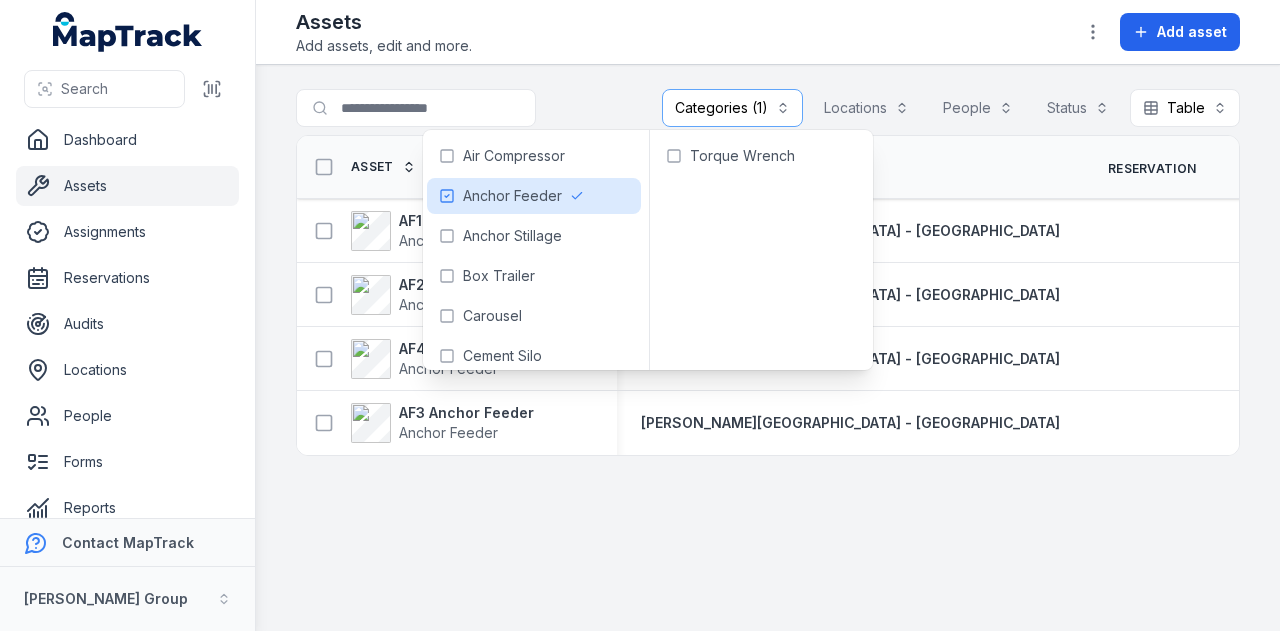 click on "**********" at bounding box center (768, 348) 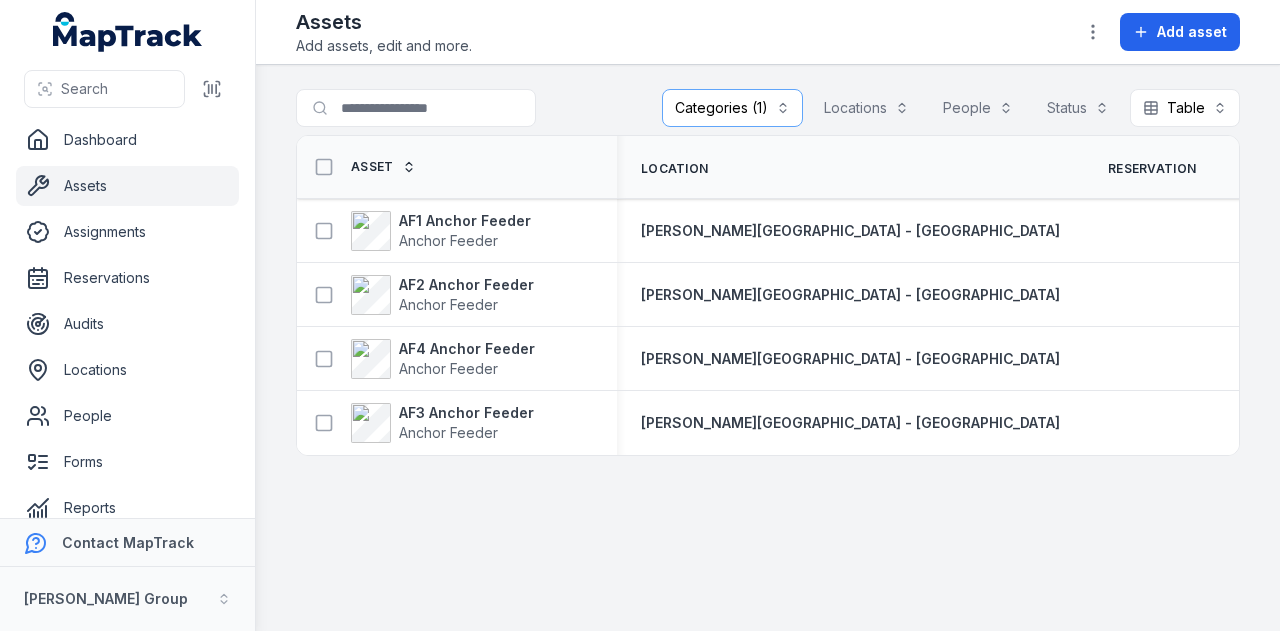 click on "**********" at bounding box center [768, 348] 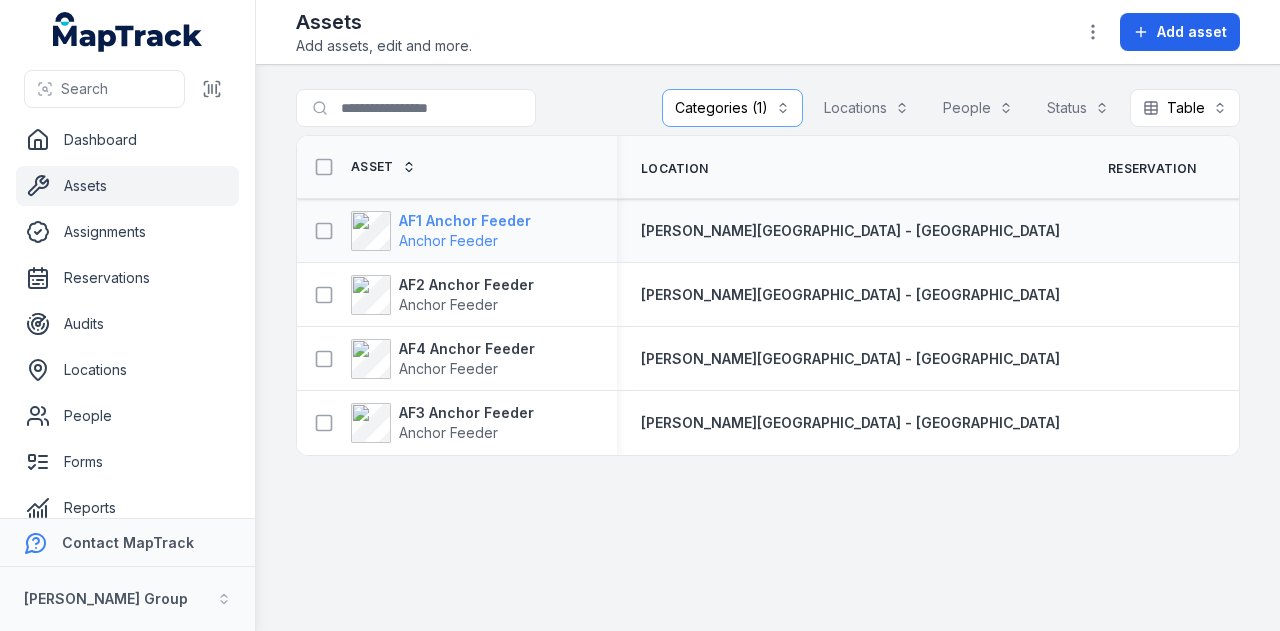 click on "AF1 Anchor Feeder" at bounding box center [465, 221] 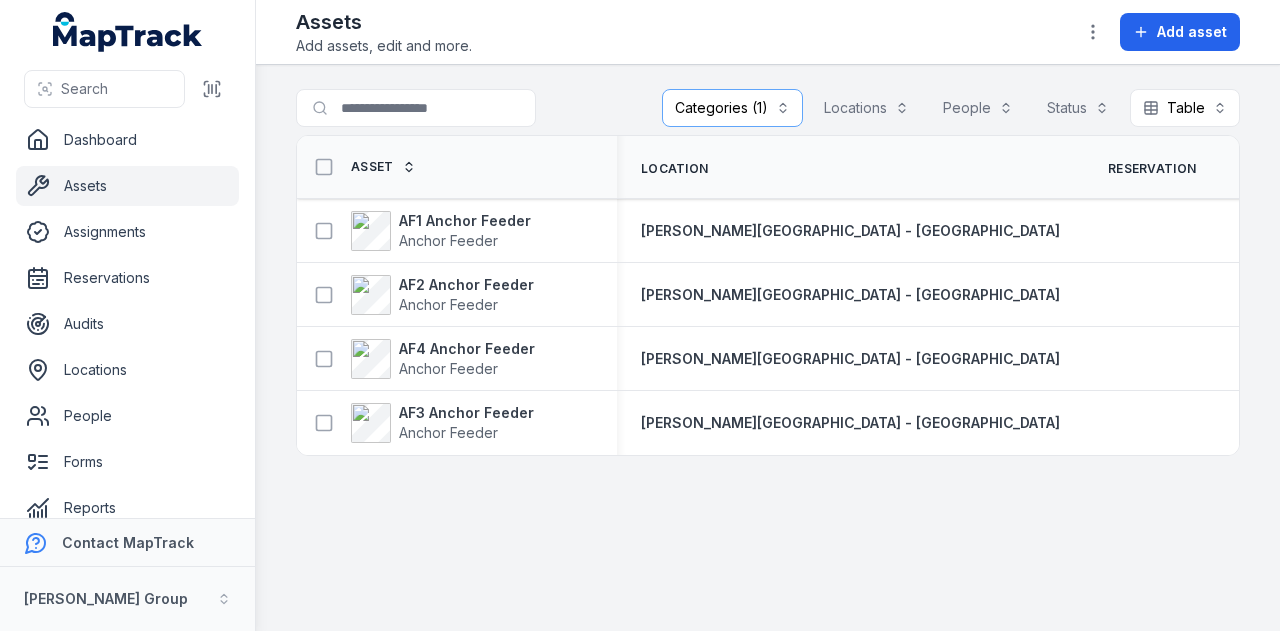 click on "Categories   (1)" at bounding box center (732, 108) 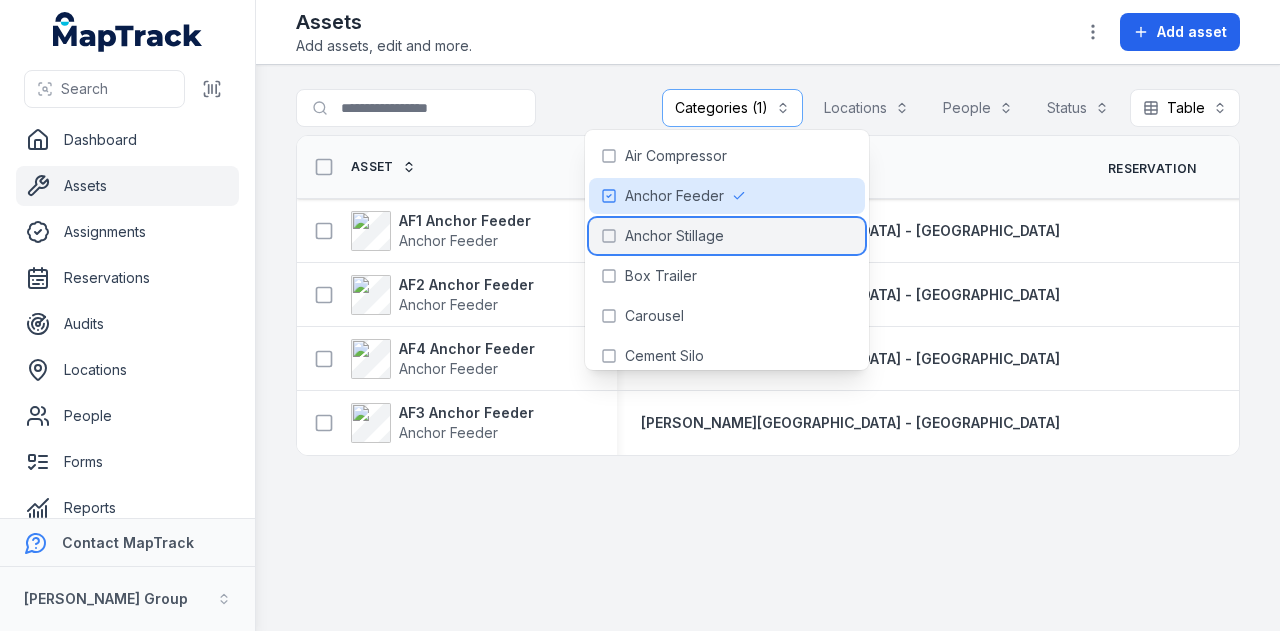 click on "Anchor Stillage" at bounding box center (727, 236) 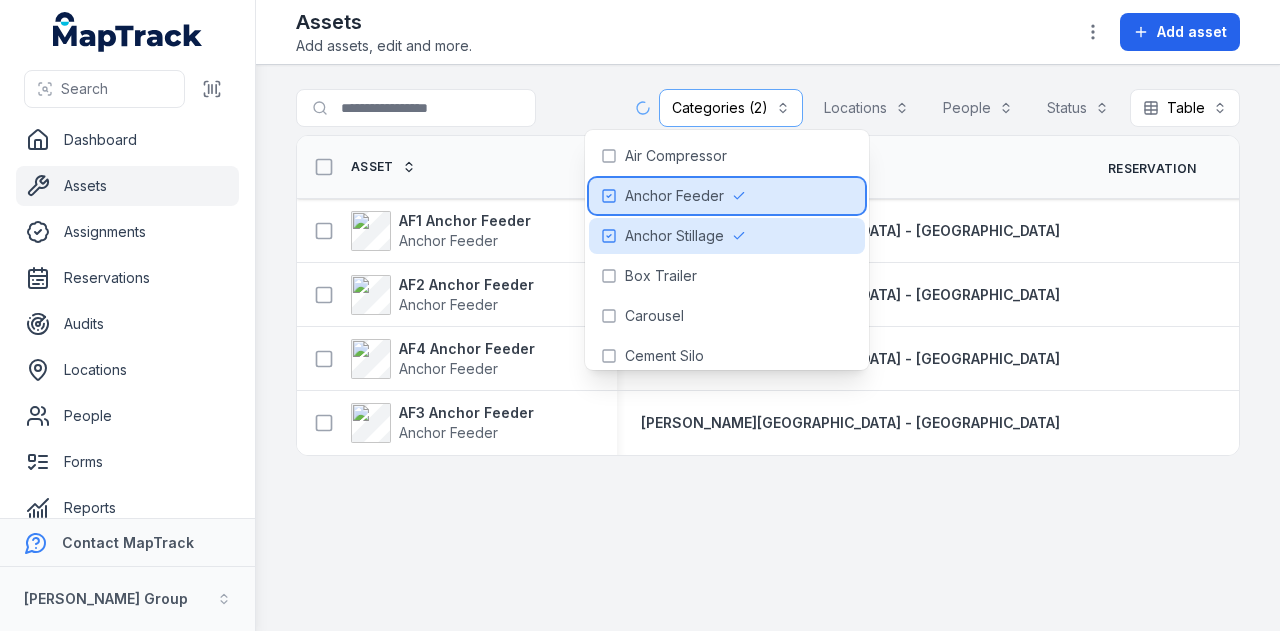 click on "Anchor Feeder" at bounding box center [674, 196] 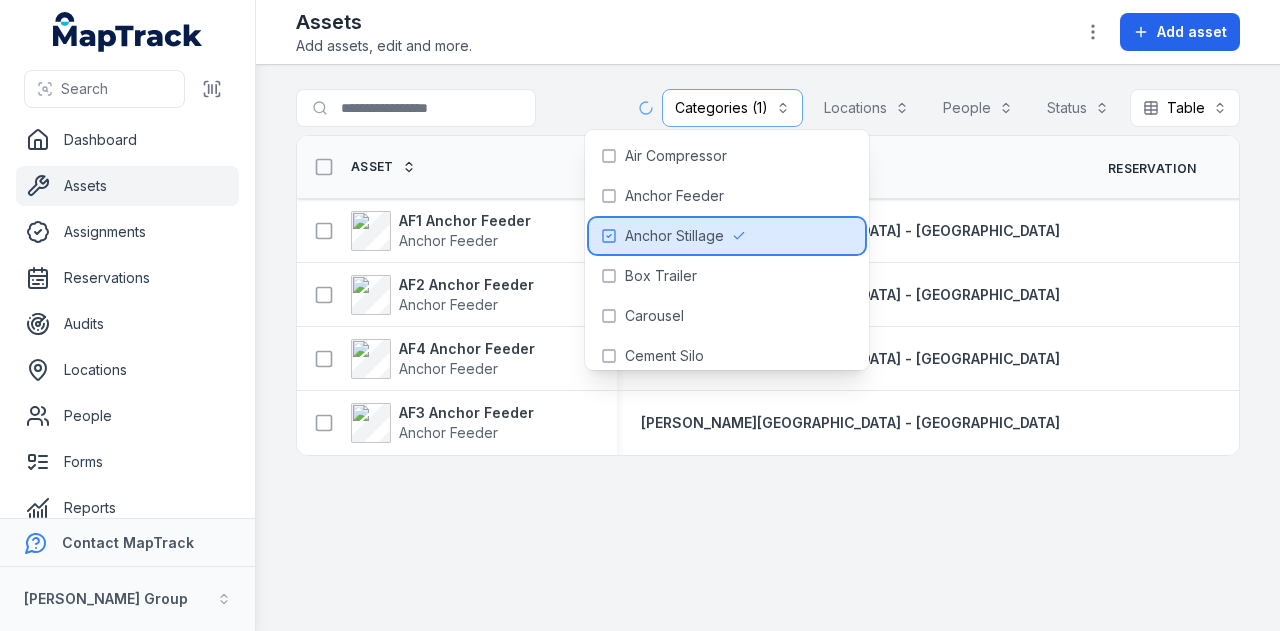click on "Anchor Stillage" at bounding box center (727, 236) 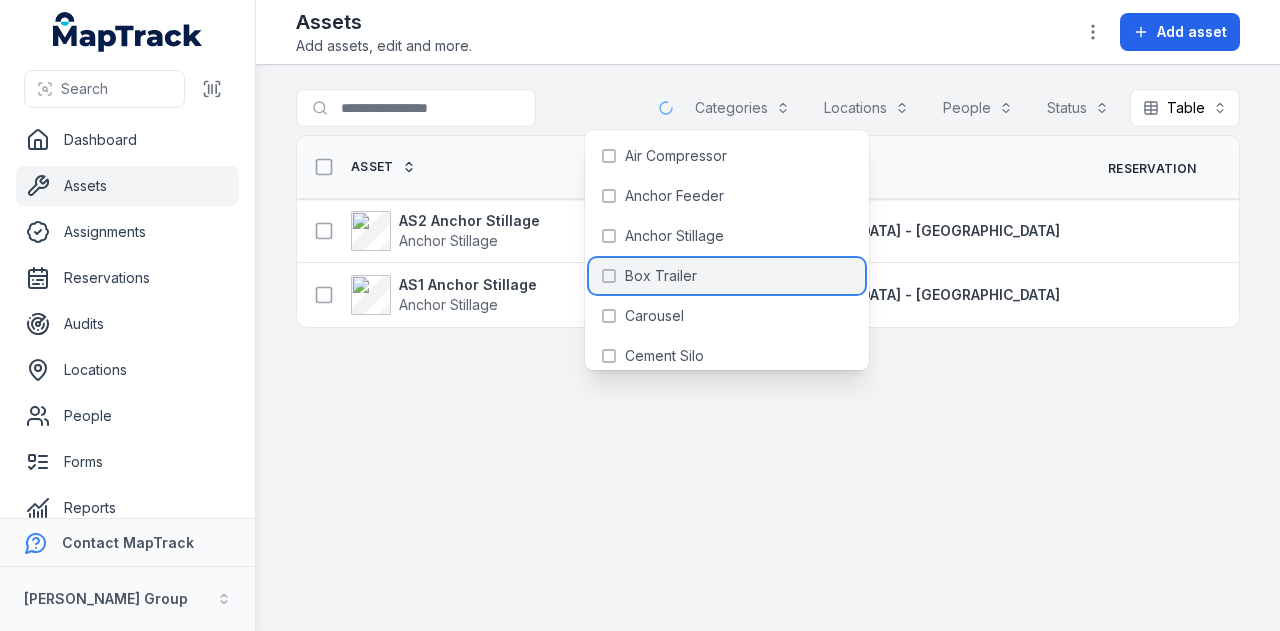 click on "Box Trailer" at bounding box center (727, 276) 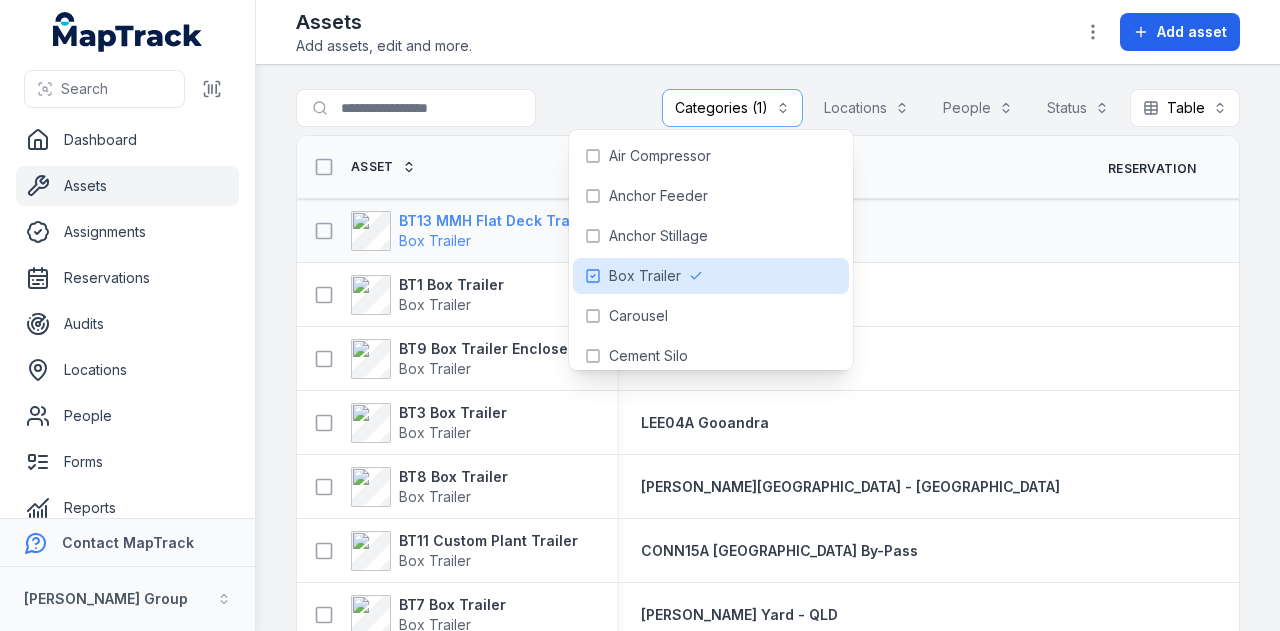 click on "BT13 MMH Flat Deck Trailer" at bounding box center [496, 221] 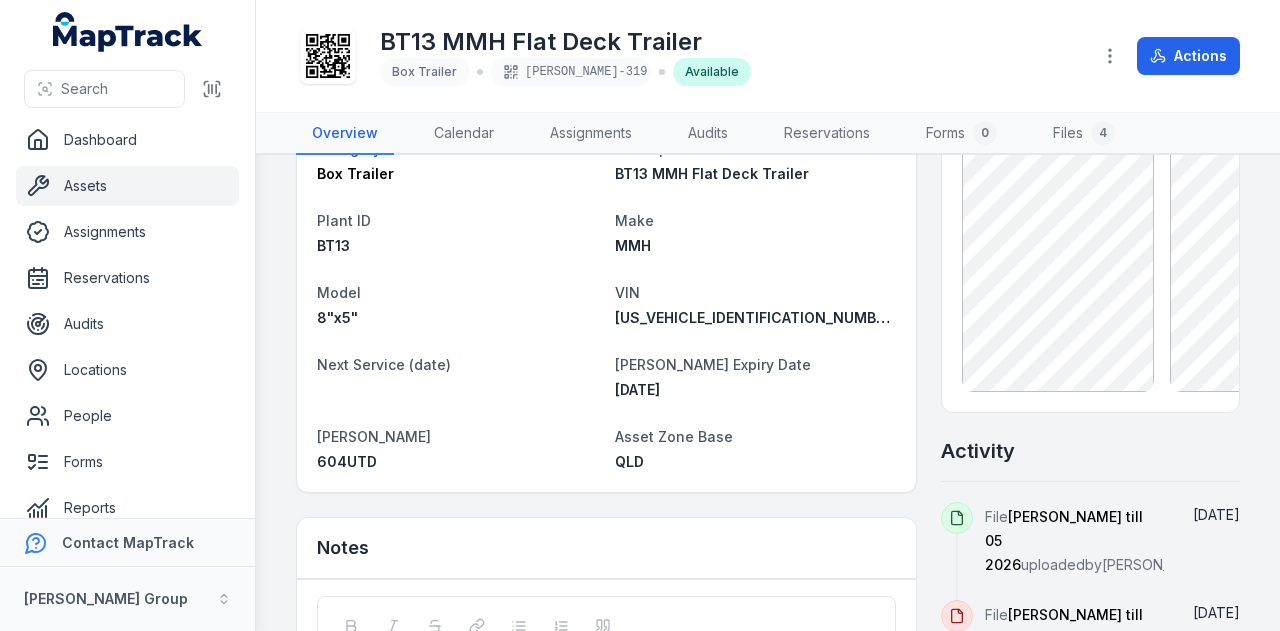 scroll, scrollTop: 200, scrollLeft: 0, axis: vertical 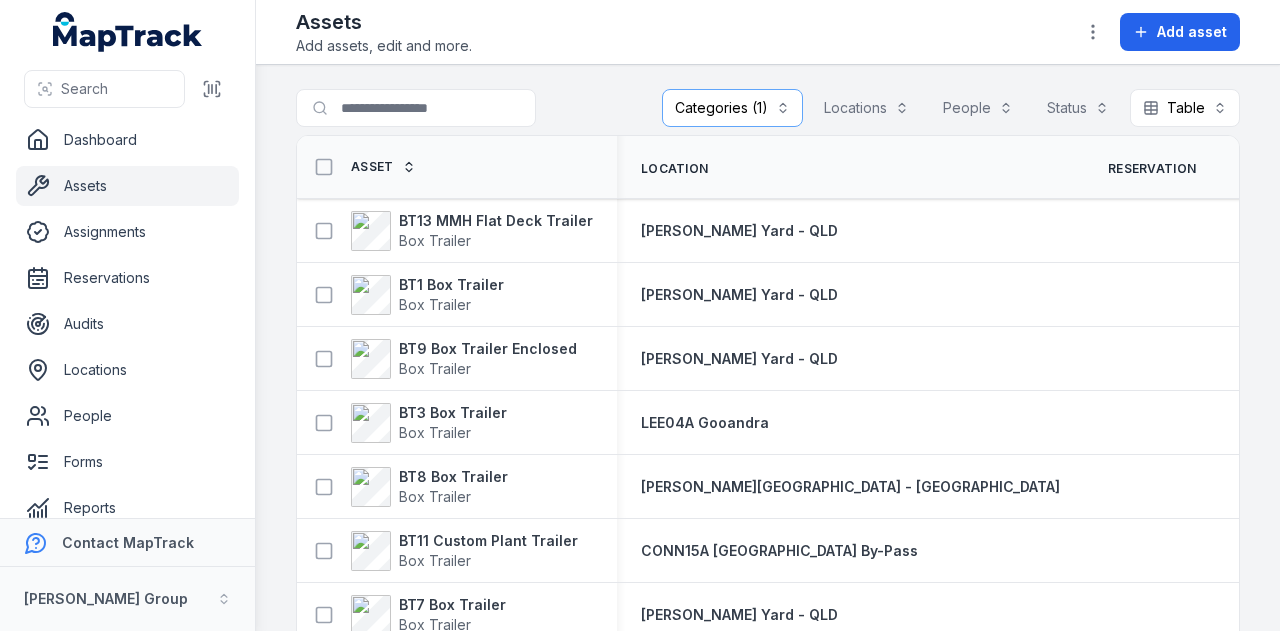 click on "Categories   (1)" at bounding box center (732, 108) 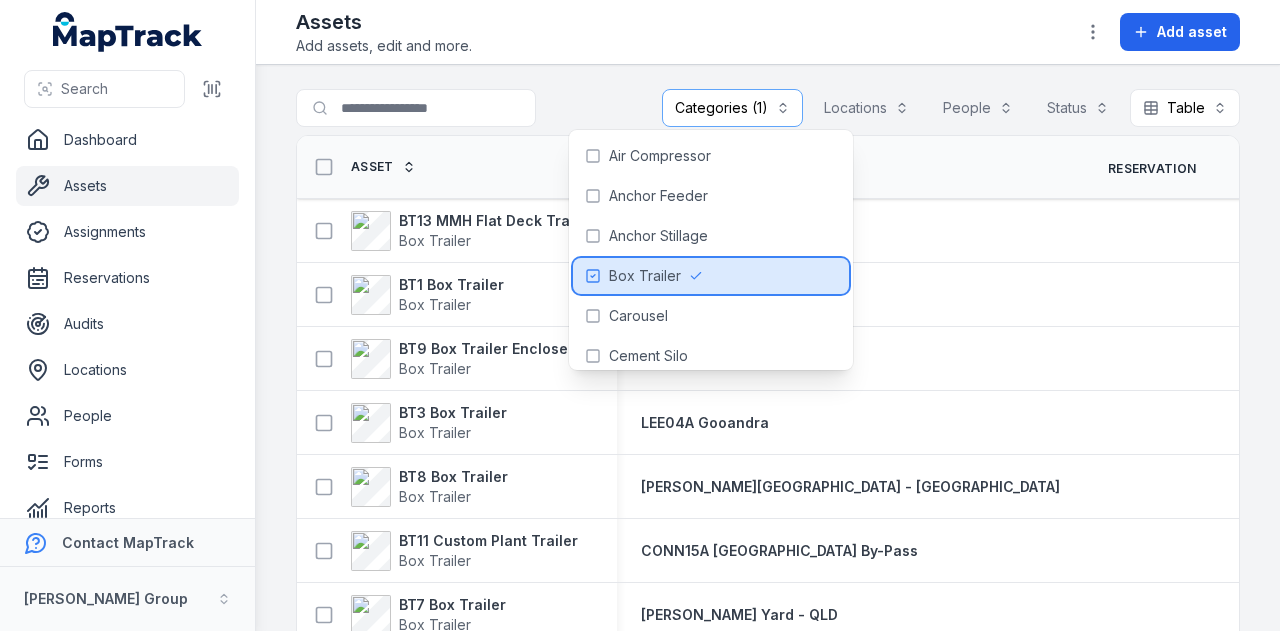 click on "Box Trailer" at bounding box center [711, 276] 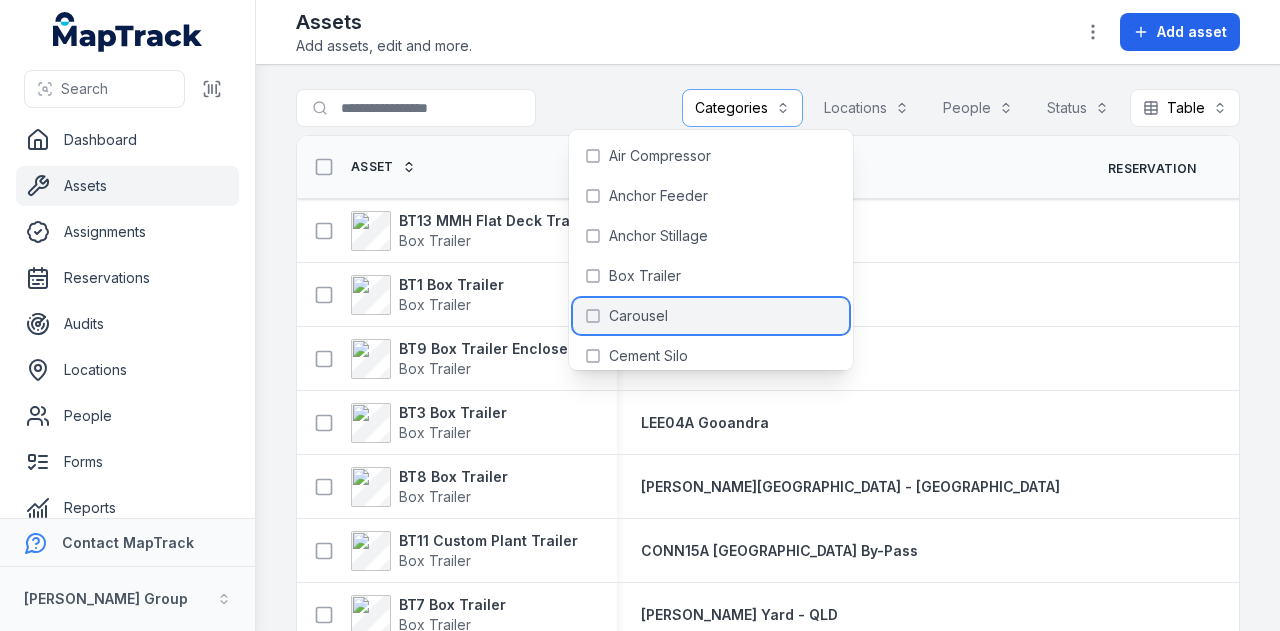 click on "Carousel" at bounding box center [711, 316] 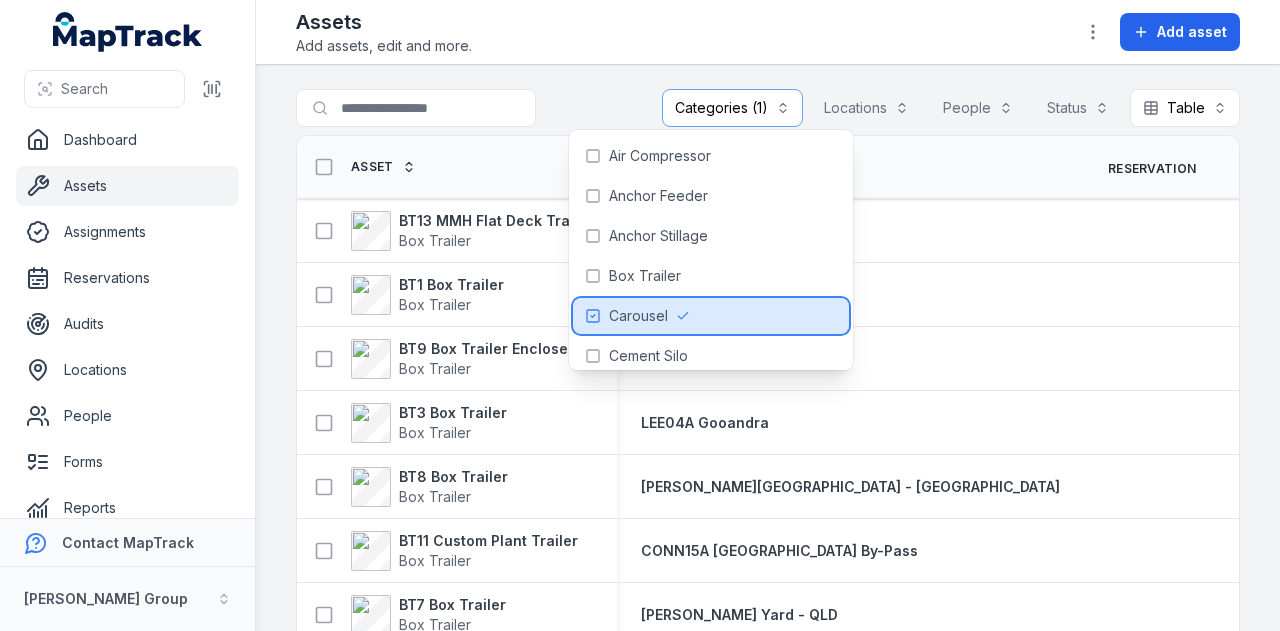 click on "Carousel" at bounding box center [711, 316] 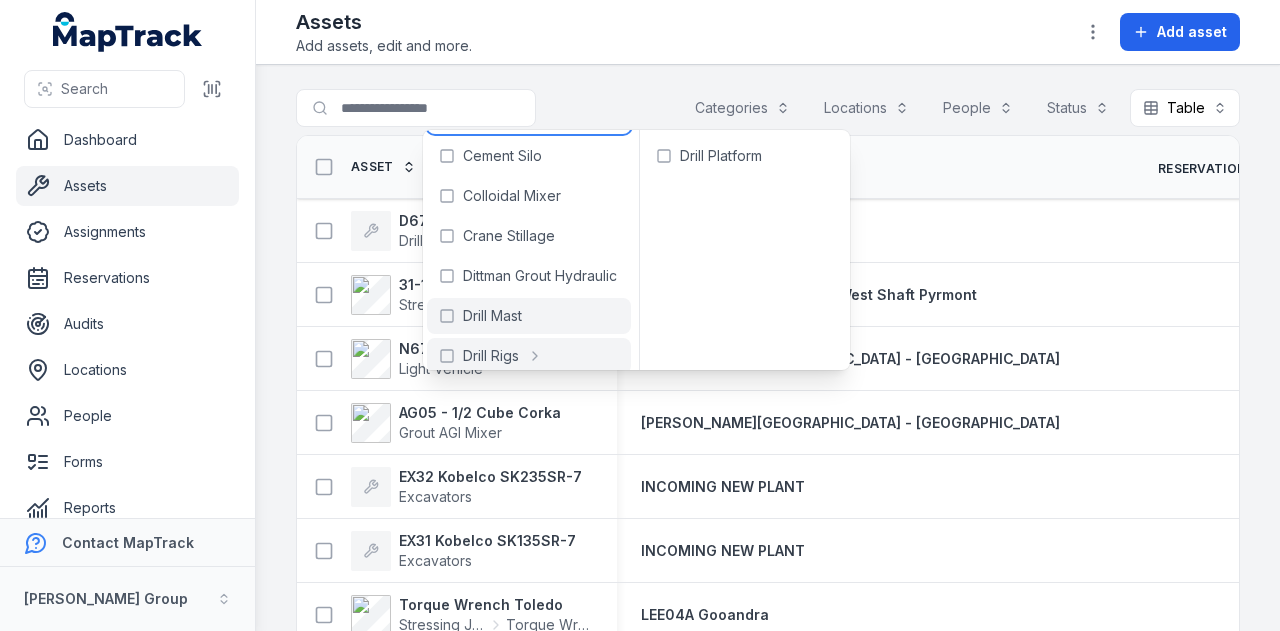 scroll, scrollTop: 300, scrollLeft: 0, axis: vertical 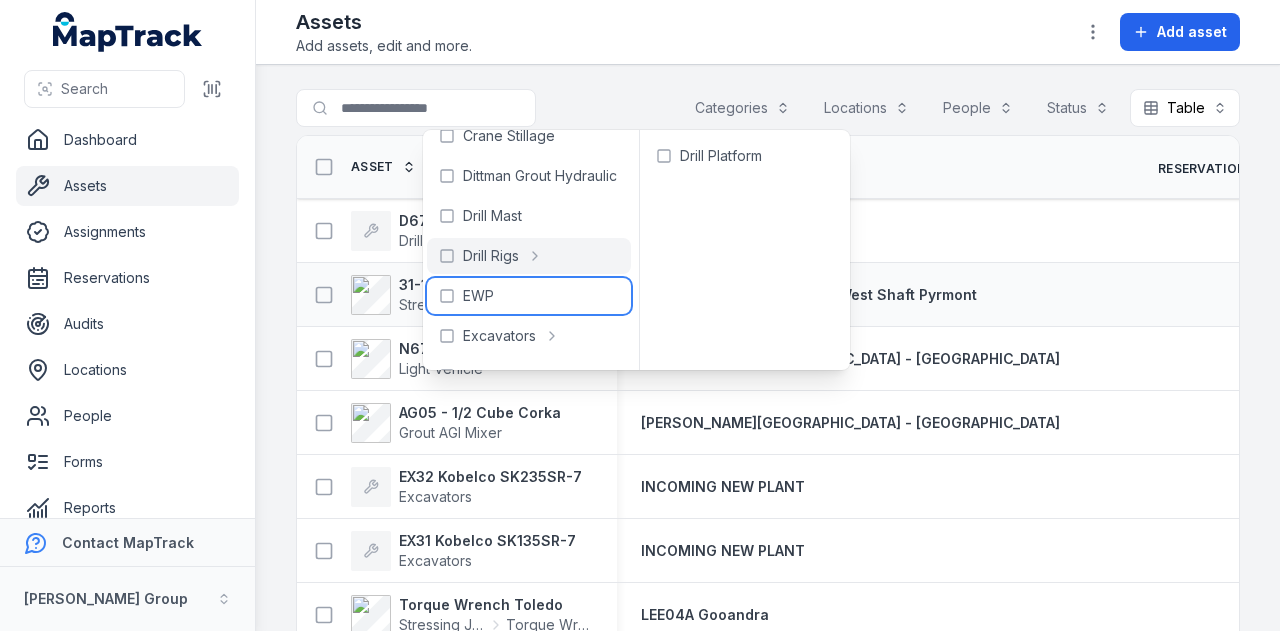 click on "EWP" at bounding box center (528, 296) 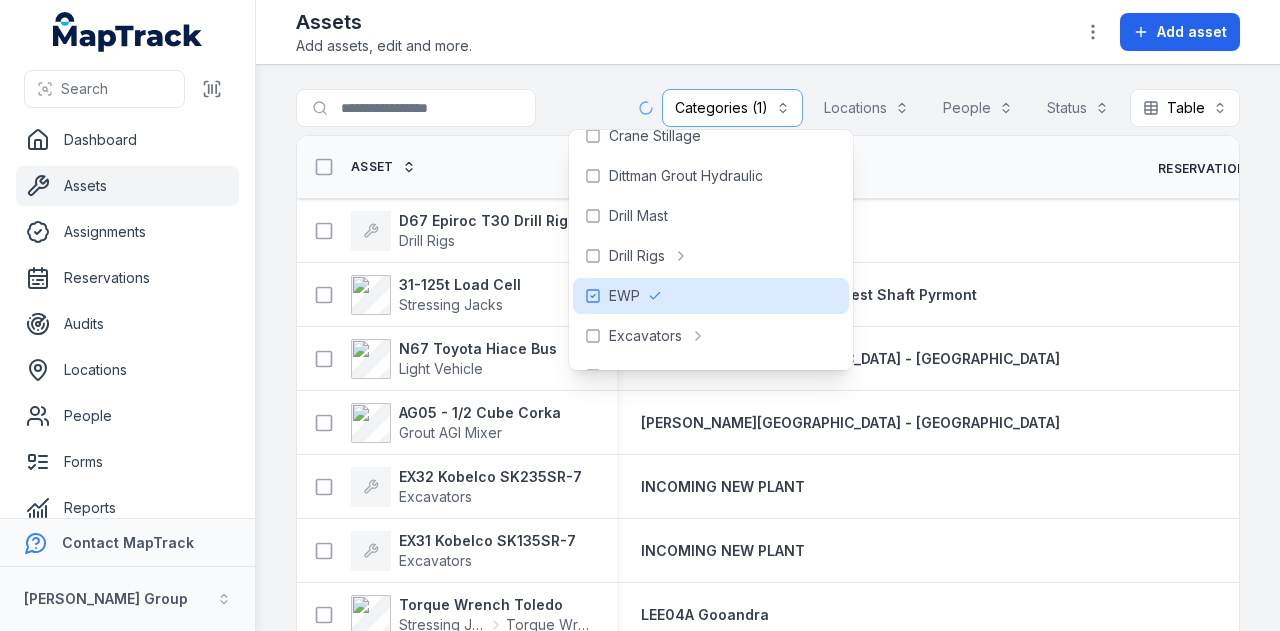 click on "**********" at bounding box center [768, 348] 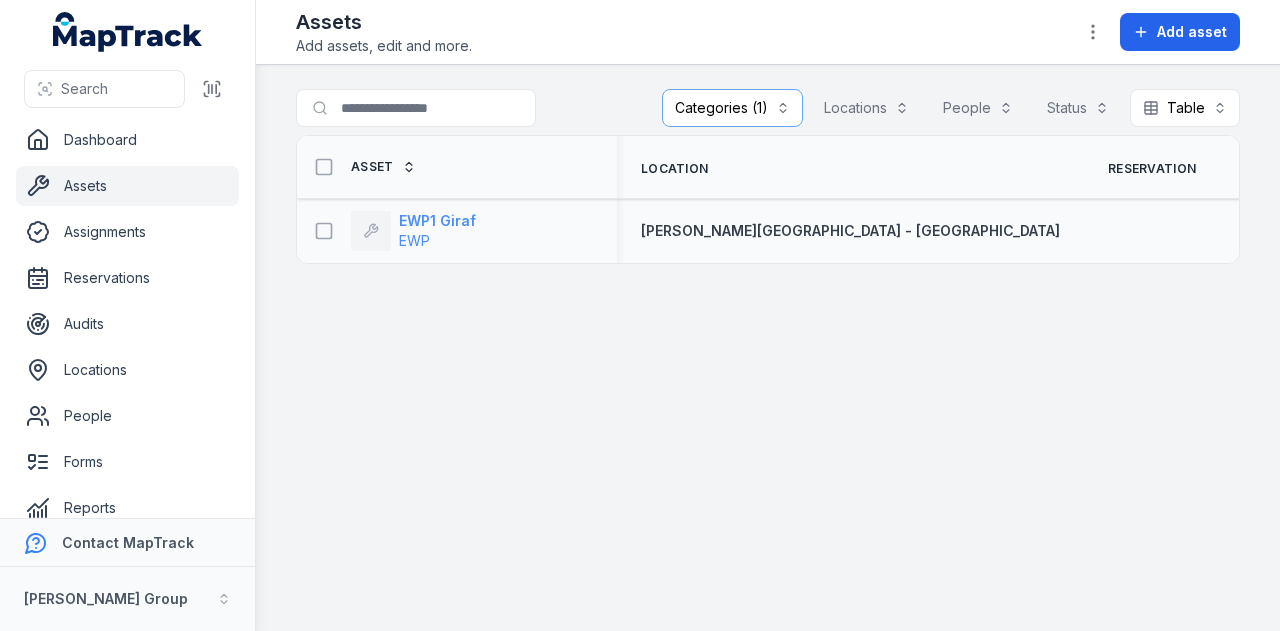 click on "EWP1 Giraf" at bounding box center (437, 221) 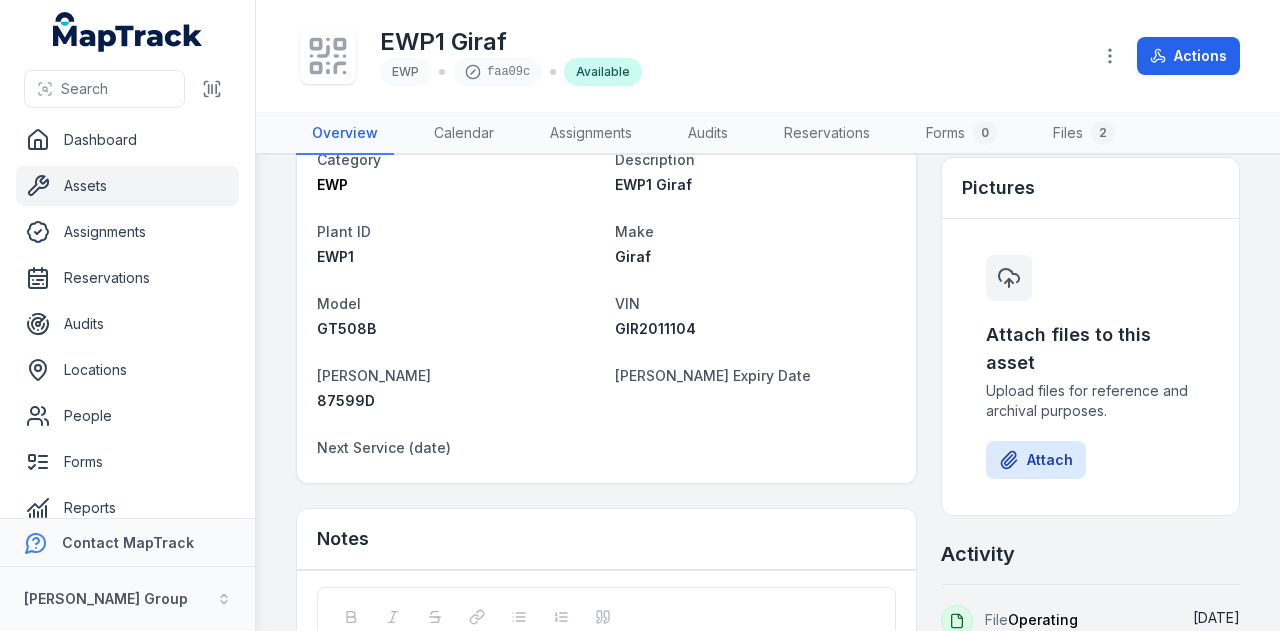 scroll, scrollTop: 300, scrollLeft: 0, axis: vertical 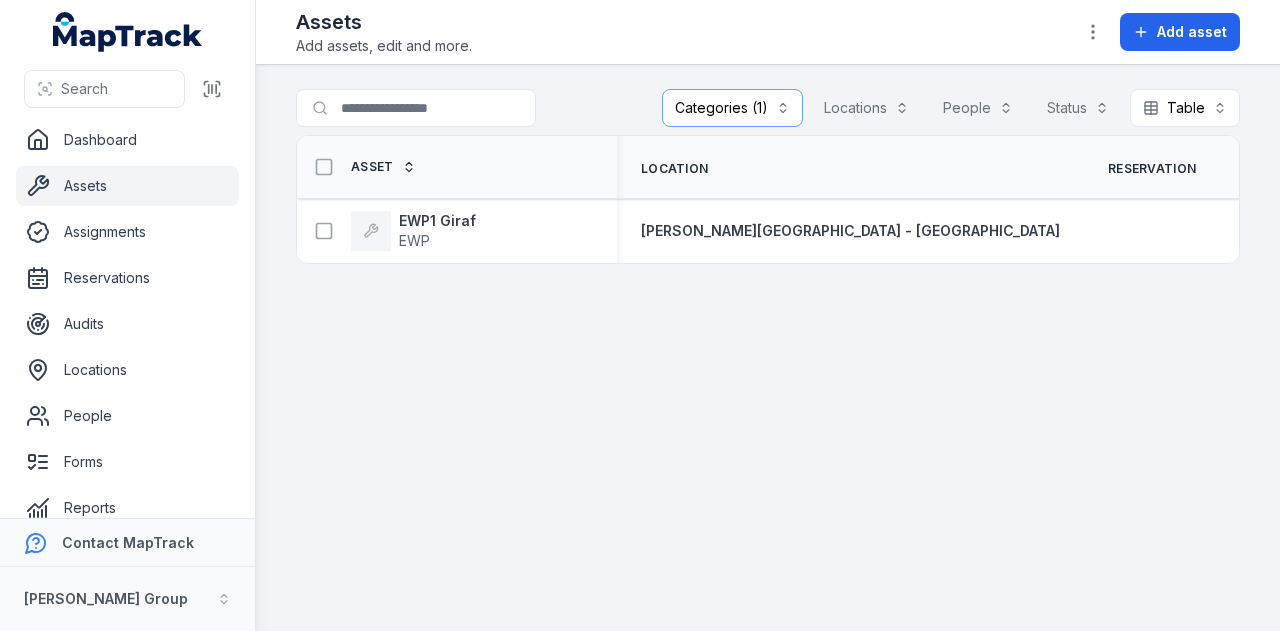 click on "Categories   (1)" at bounding box center (732, 108) 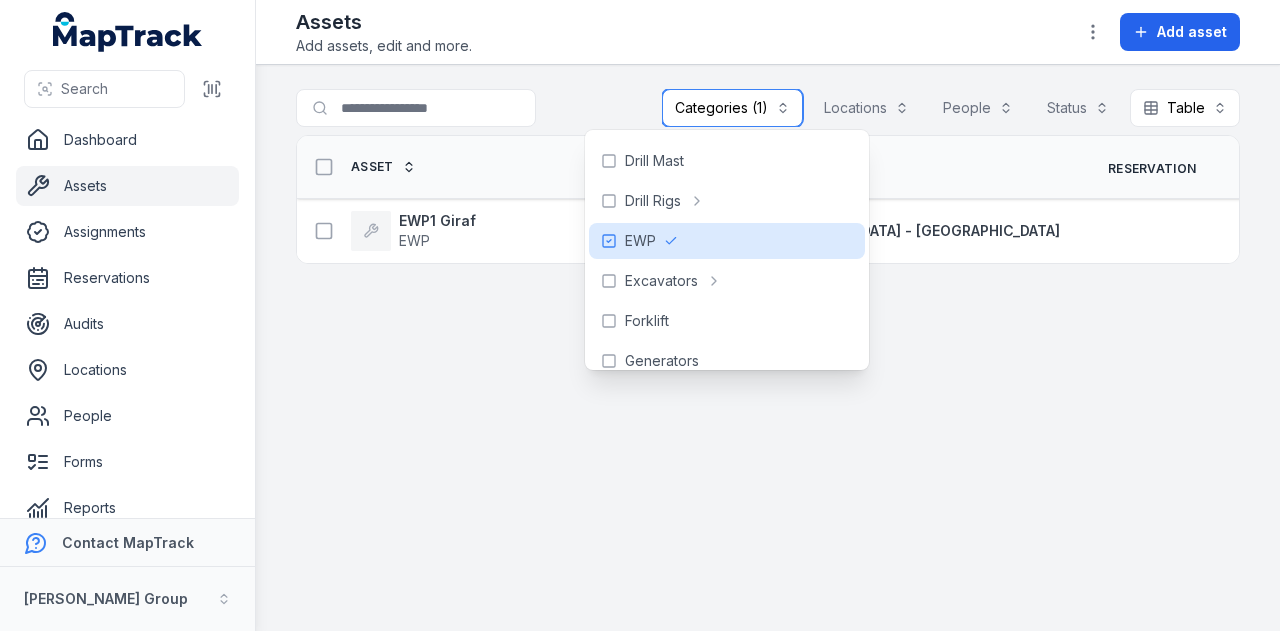 scroll, scrollTop: 400, scrollLeft: 0, axis: vertical 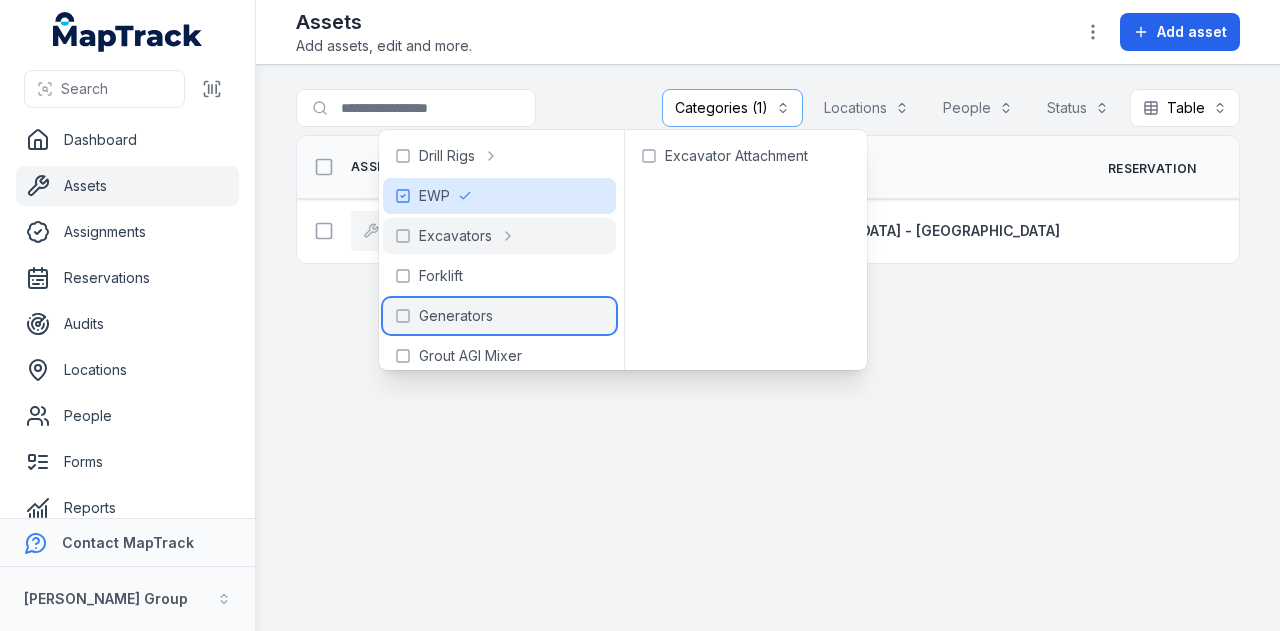 click on "Generators" at bounding box center (500, 316) 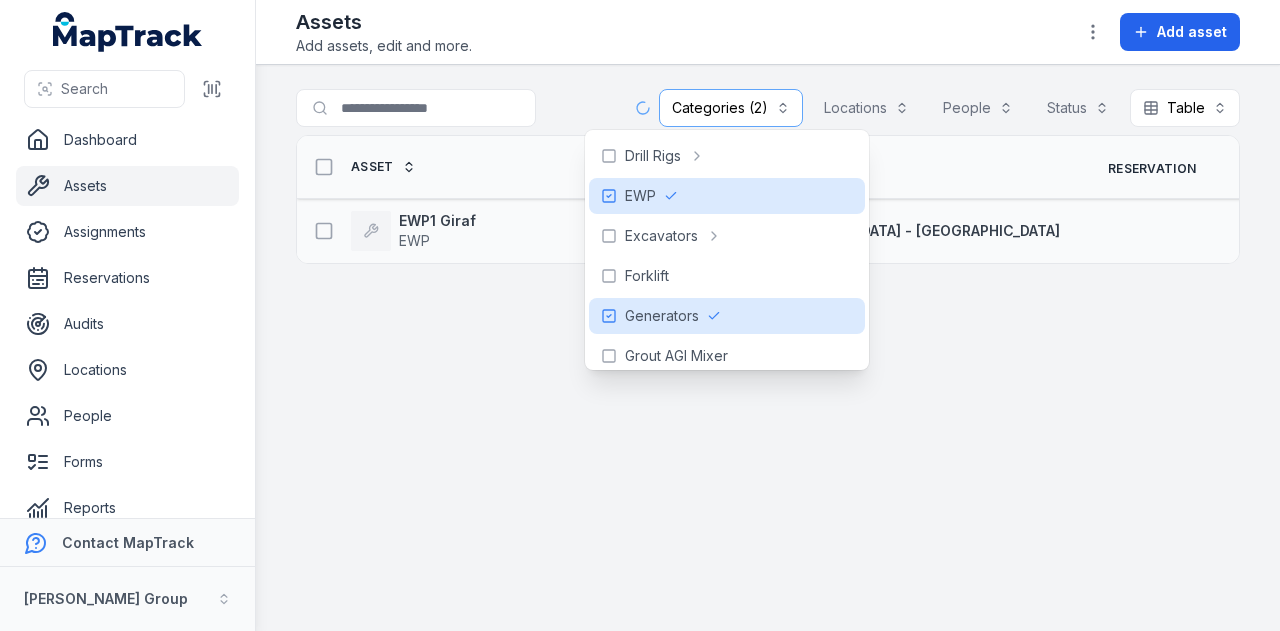 click on "EWP1 Giraf EWP" at bounding box center (457, 231) 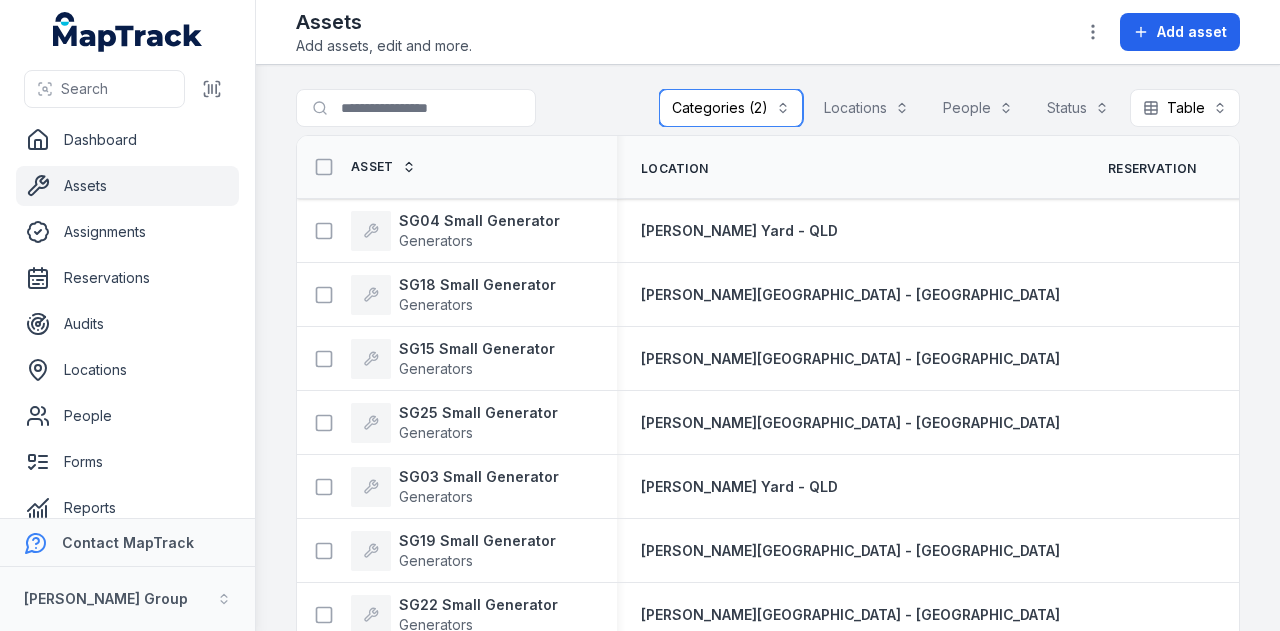 click on "Categories   (2)" at bounding box center [731, 108] 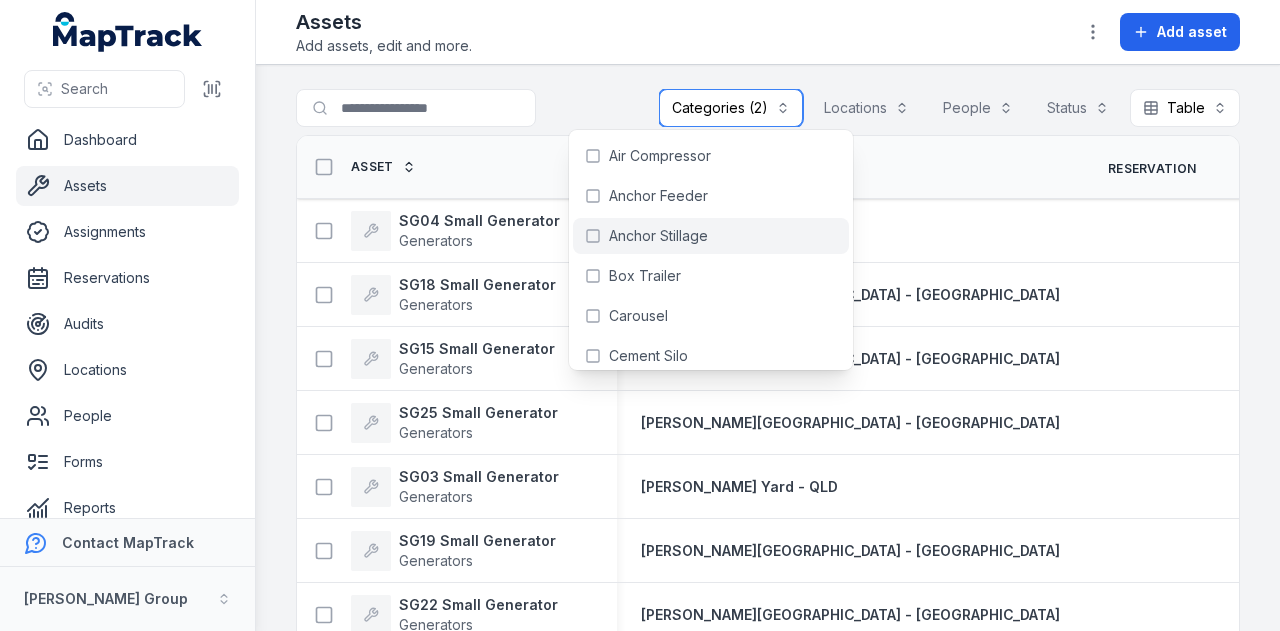 scroll, scrollTop: 300, scrollLeft: 0, axis: vertical 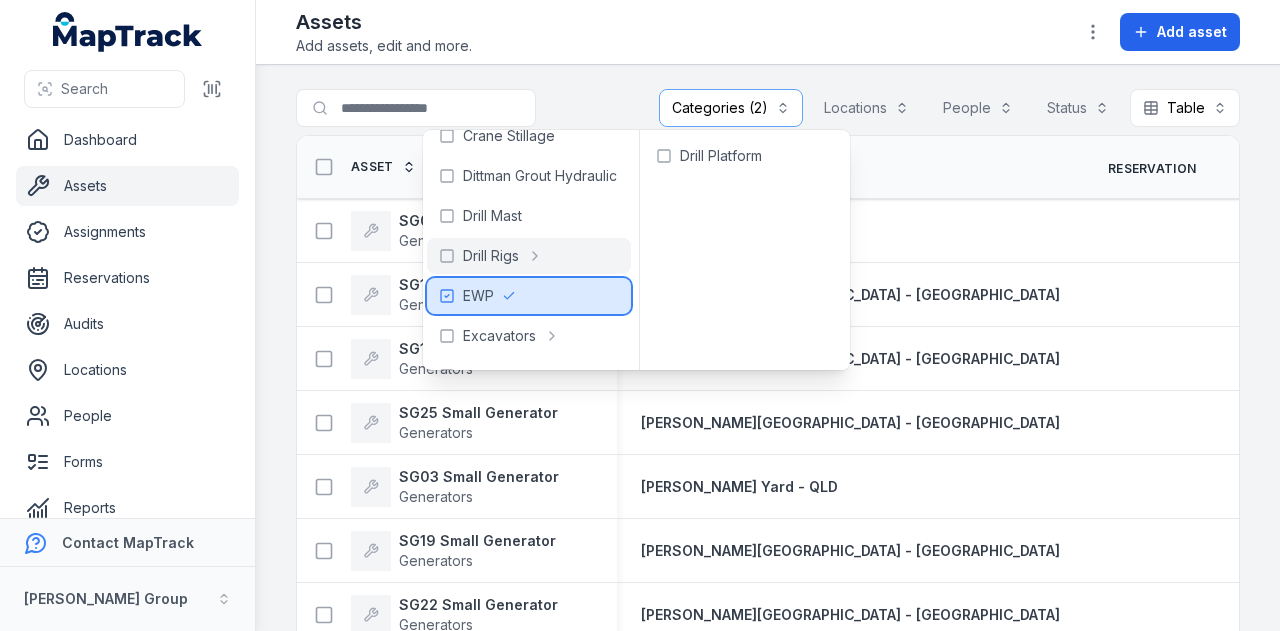 click on "EWP" at bounding box center (528, 296) 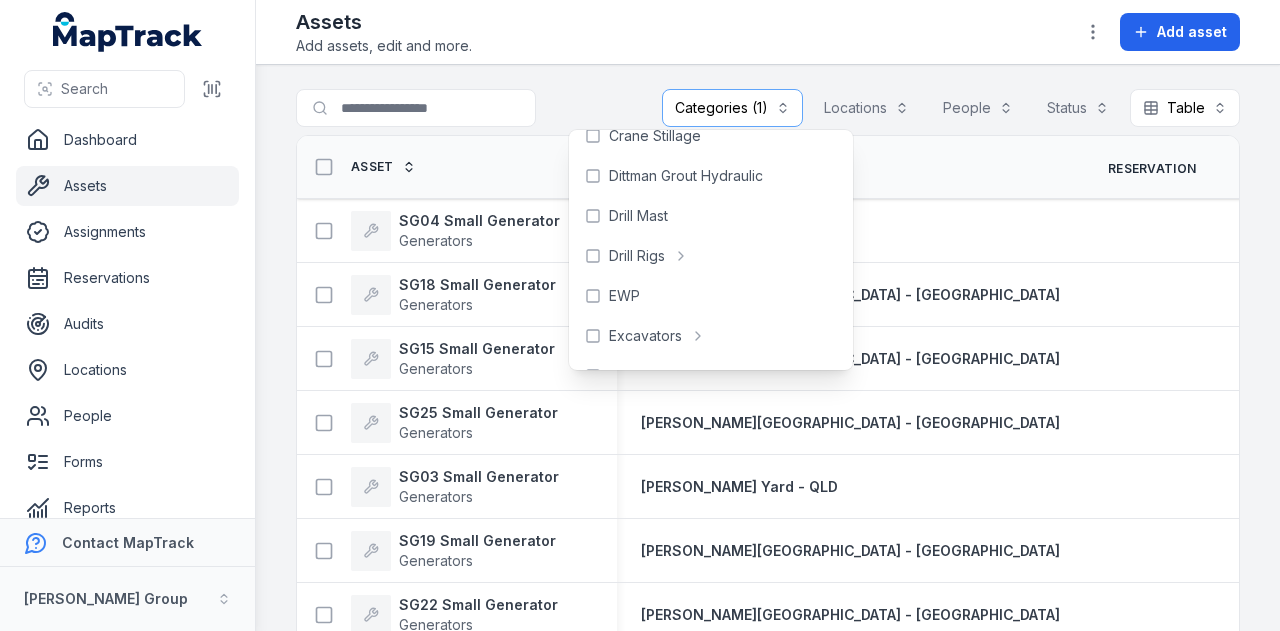click on "Toggle Navigation Assets Add assets, edit and more. Add asset" at bounding box center (768, 32) 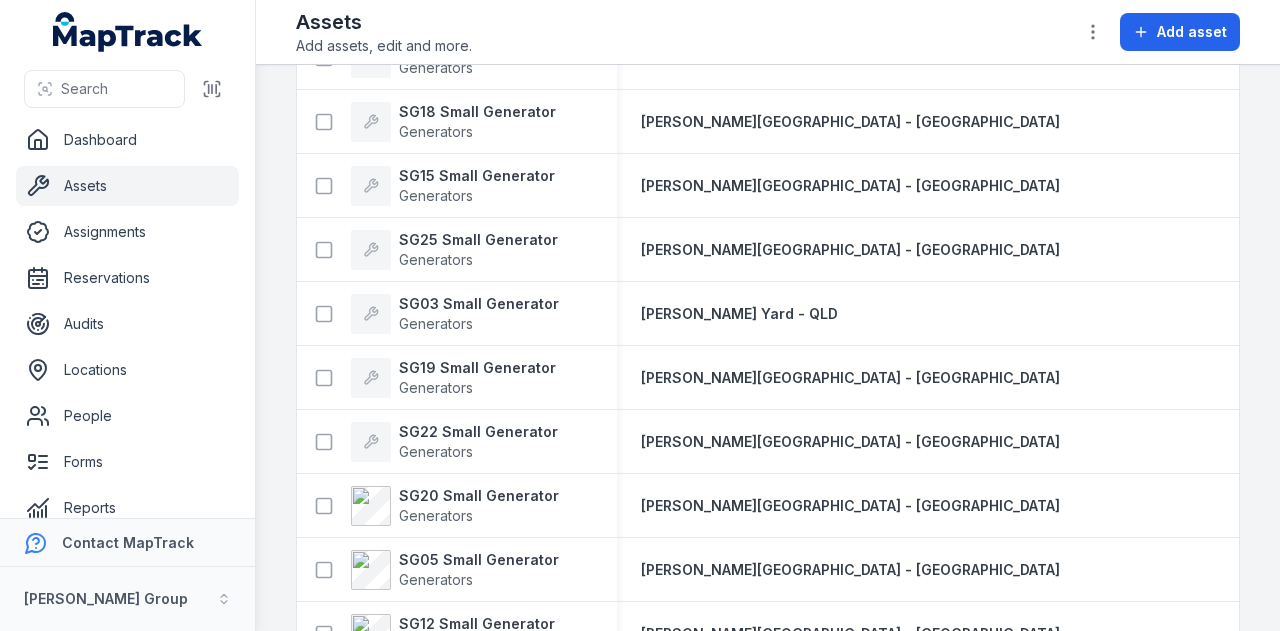scroll, scrollTop: 0, scrollLeft: 0, axis: both 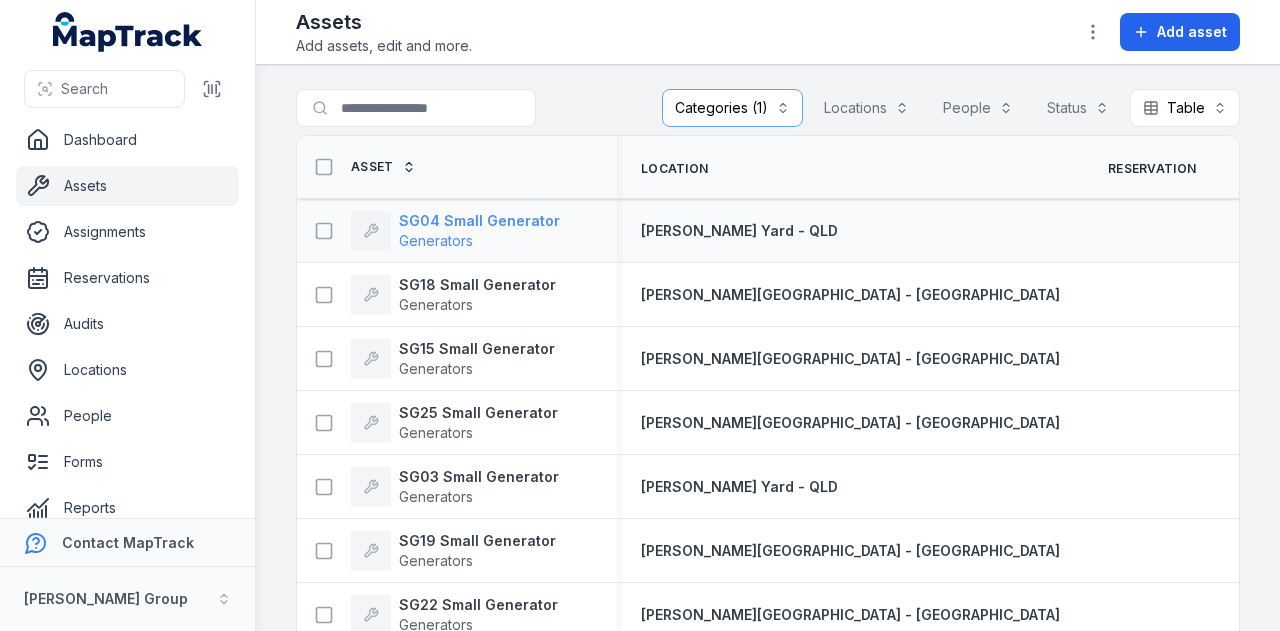 click on "SG04  Small Generator" at bounding box center [479, 221] 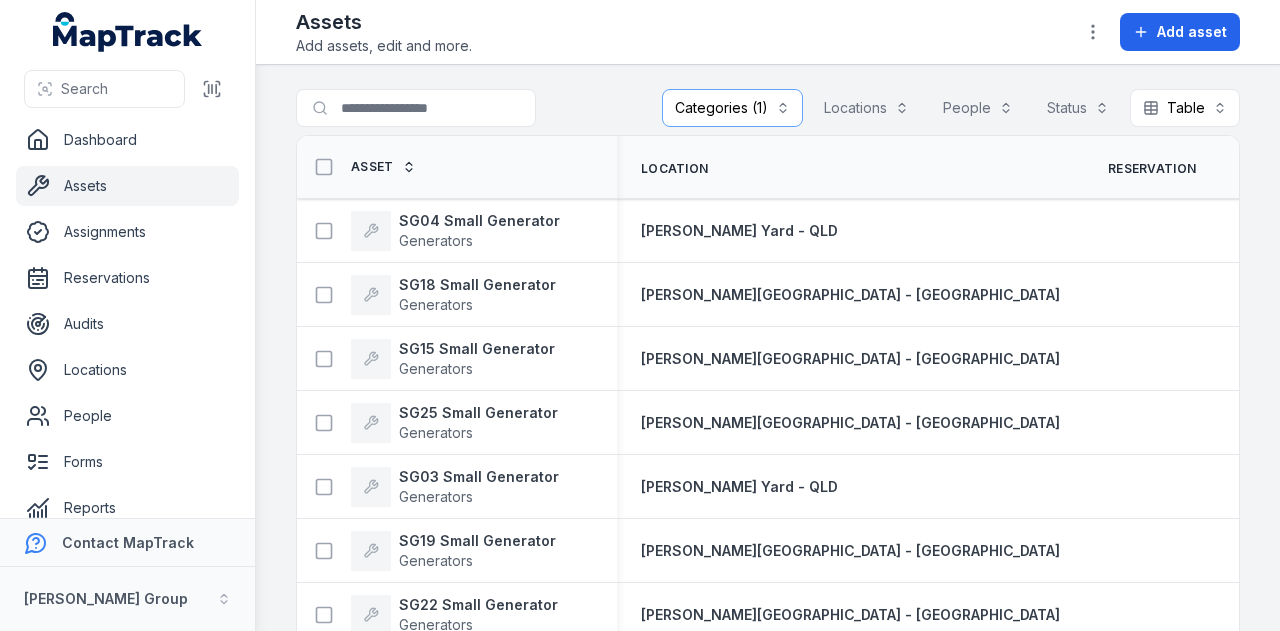 click on "Categories   (1)" at bounding box center [732, 108] 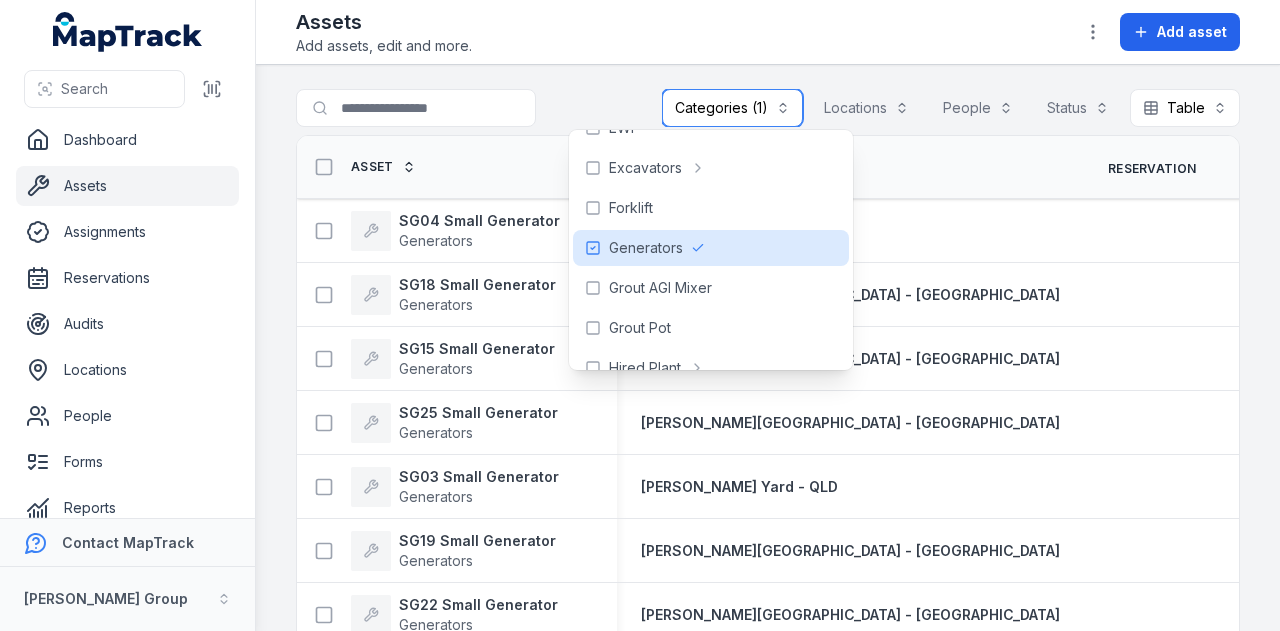 scroll, scrollTop: 500, scrollLeft: 0, axis: vertical 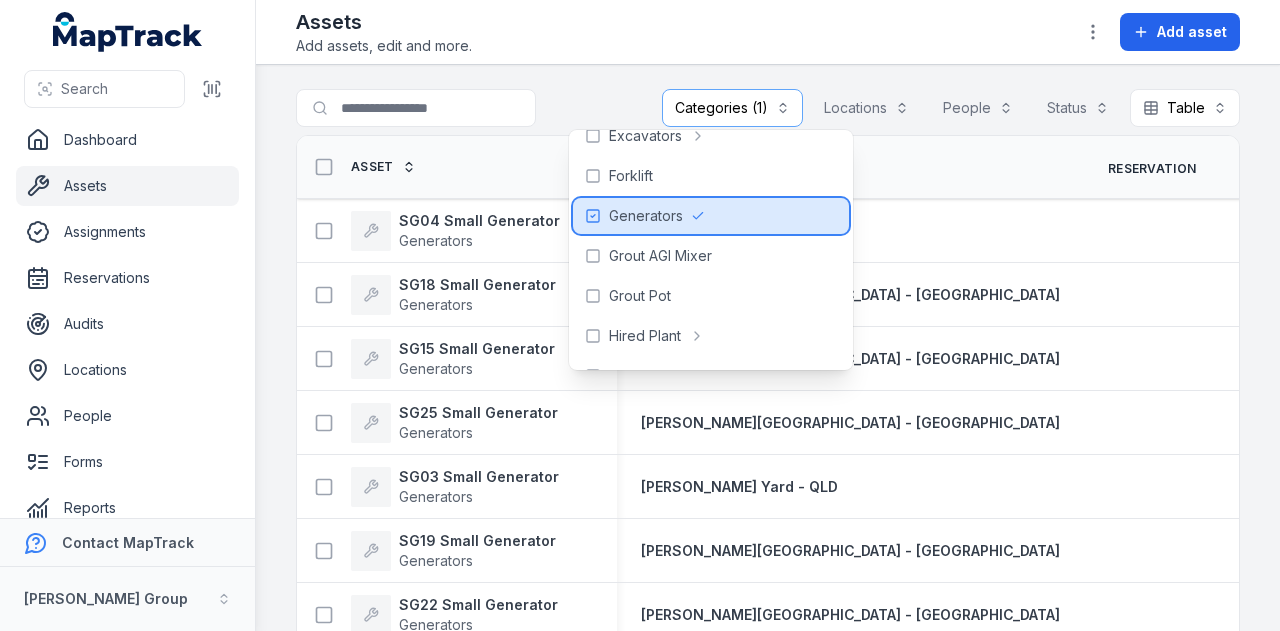 click on "Generators" at bounding box center [711, 216] 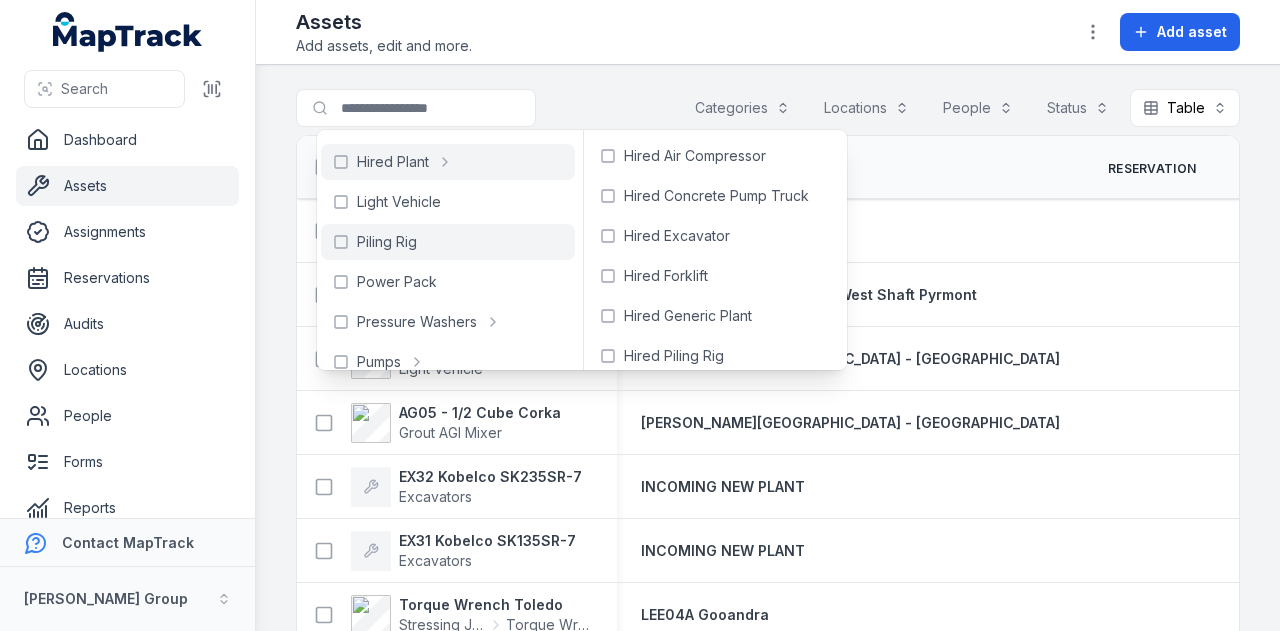 scroll, scrollTop: 700, scrollLeft: 0, axis: vertical 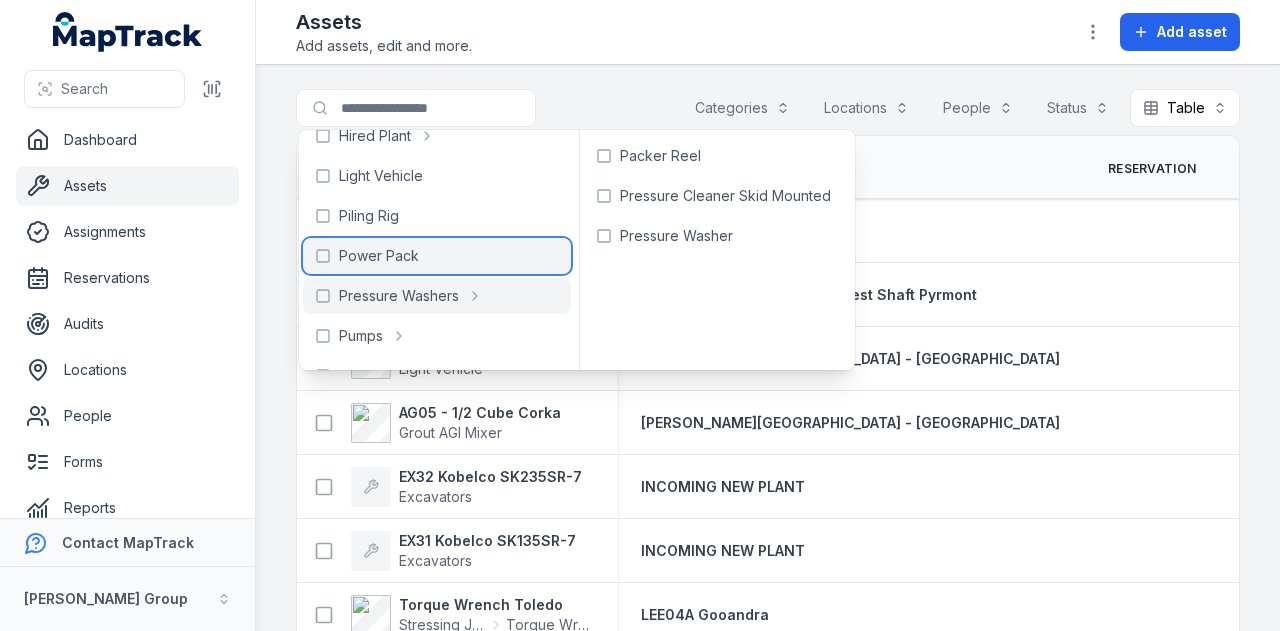 click on "Power Pack" at bounding box center [437, 256] 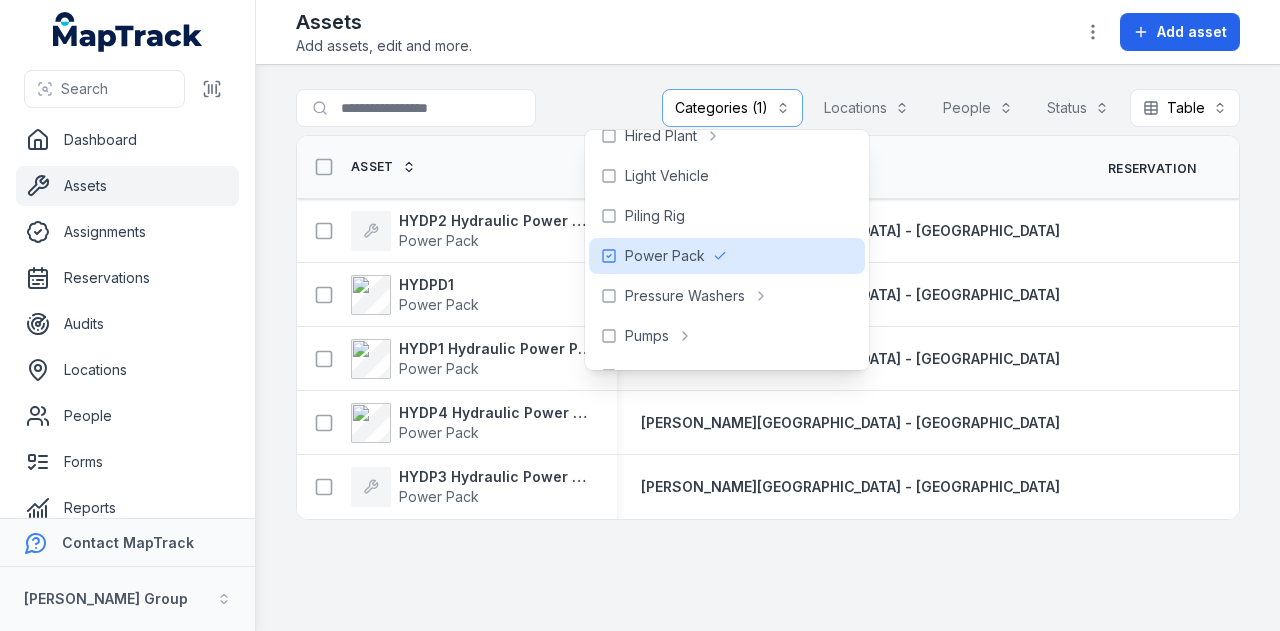 click at bounding box center (456, 108) 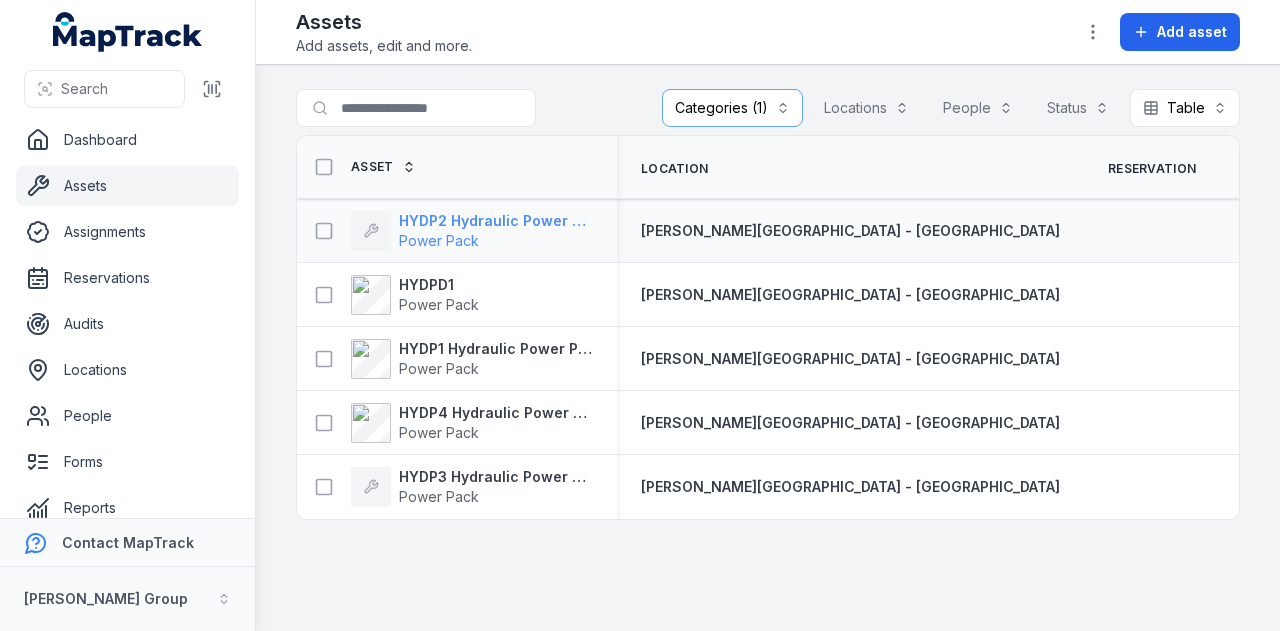 click on "HYDP2 Hydraulic Power Pack" at bounding box center [496, 221] 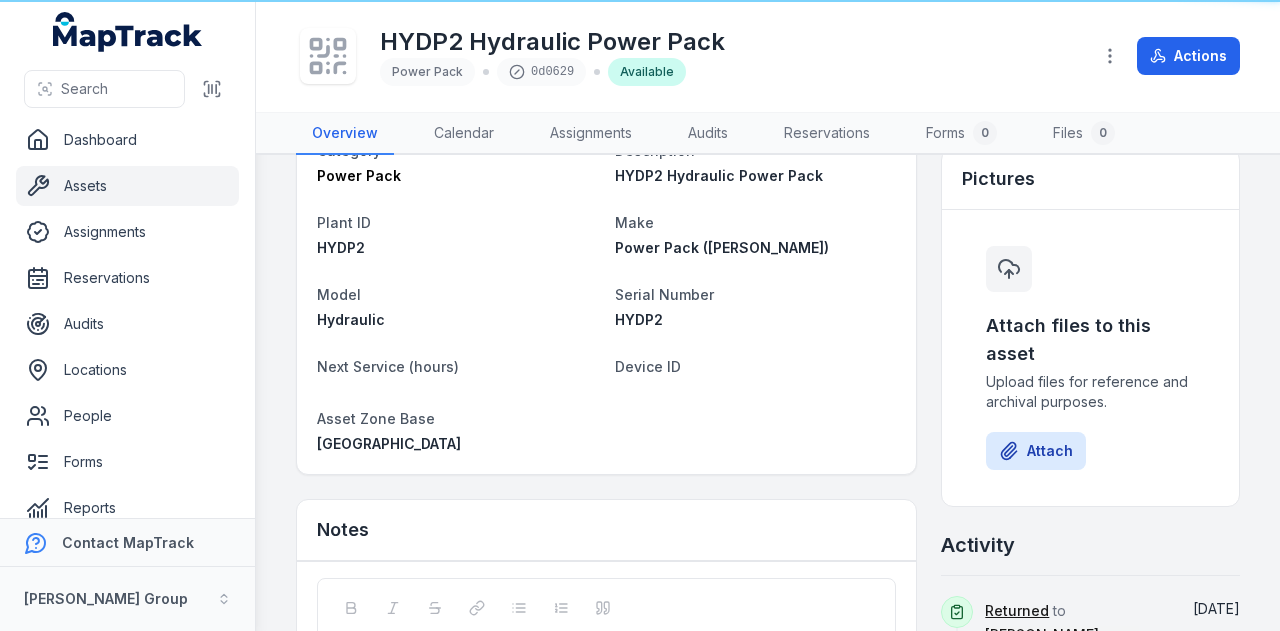 scroll, scrollTop: 200, scrollLeft: 0, axis: vertical 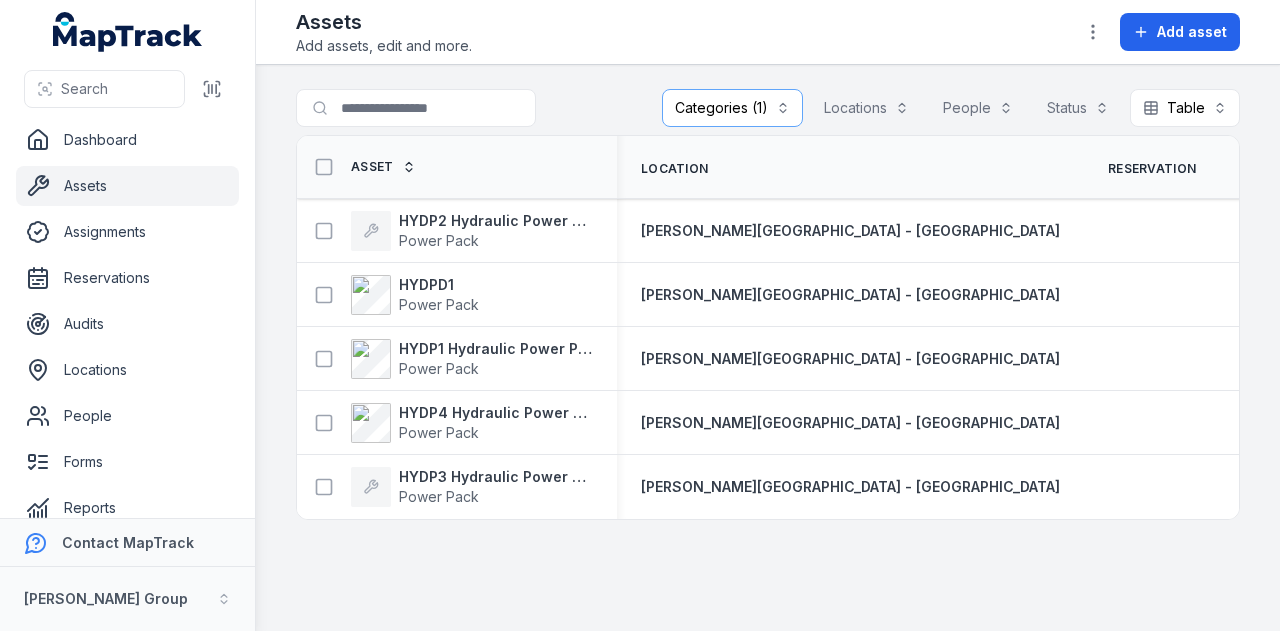 click on "Categories   (1)" at bounding box center [732, 108] 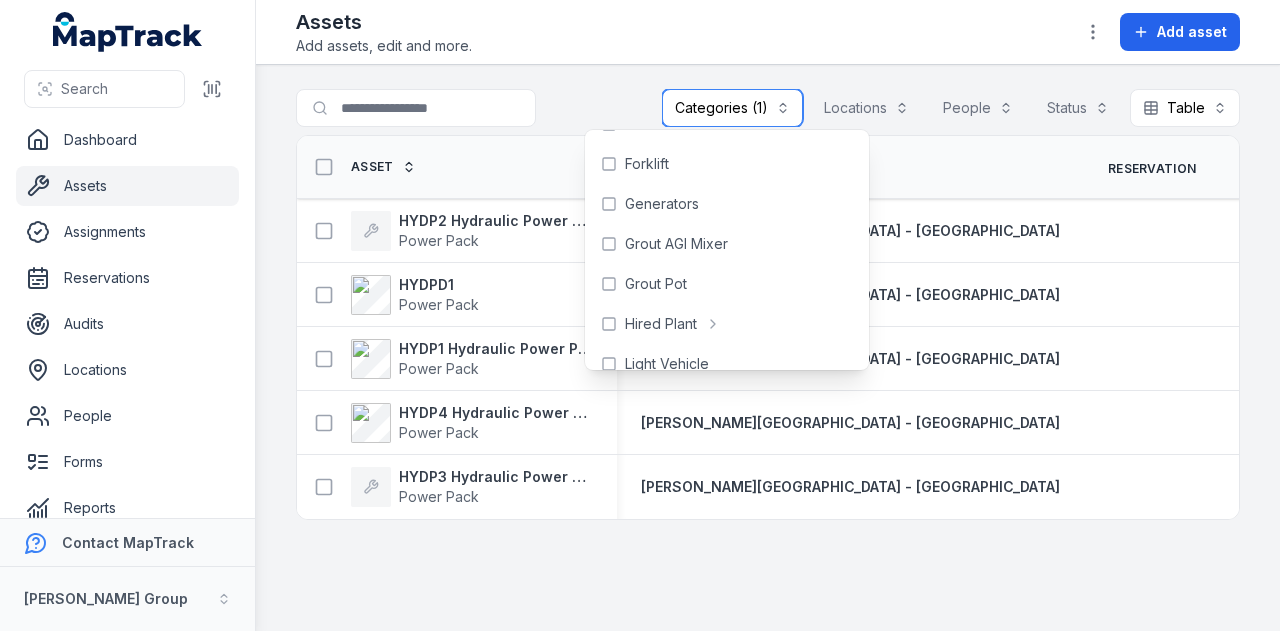 scroll, scrollTop: 600, scrollLeft: 0, axis: vertical 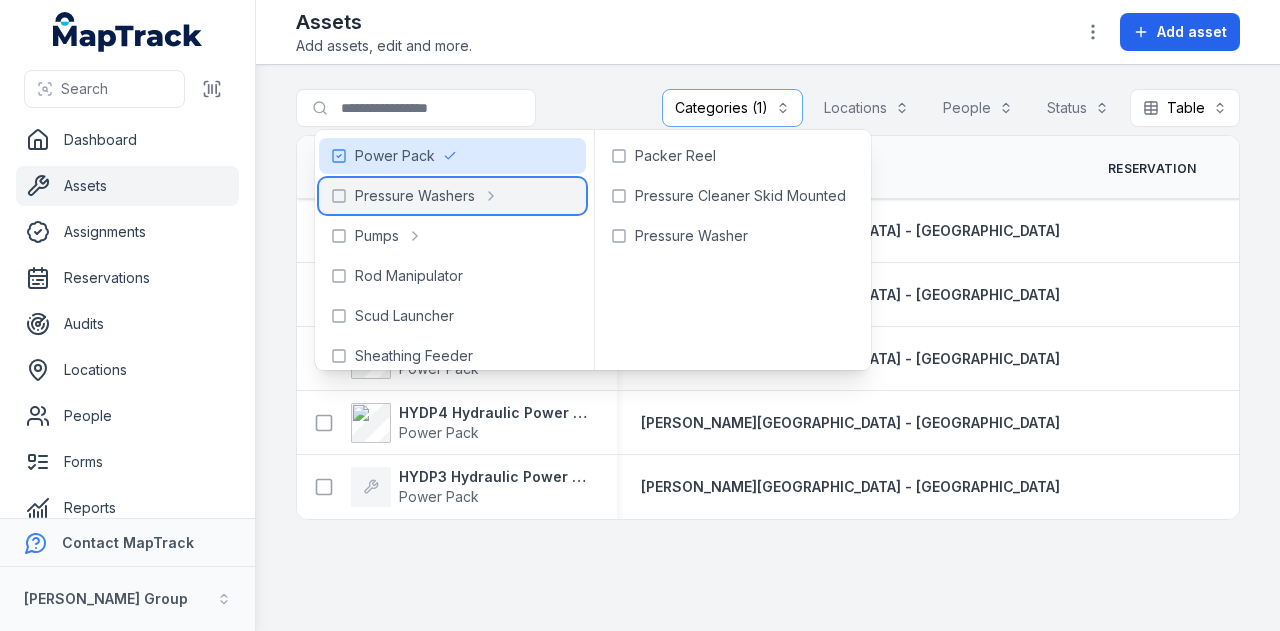 click 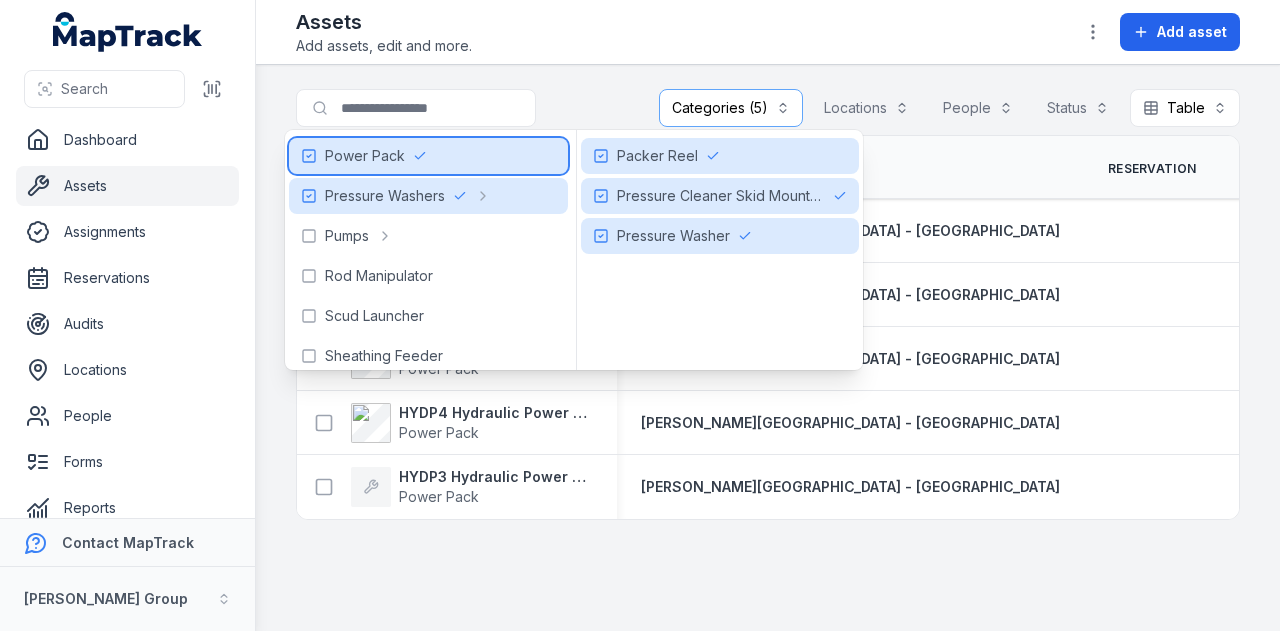 click on "**********" at bounding box center (640, 315) 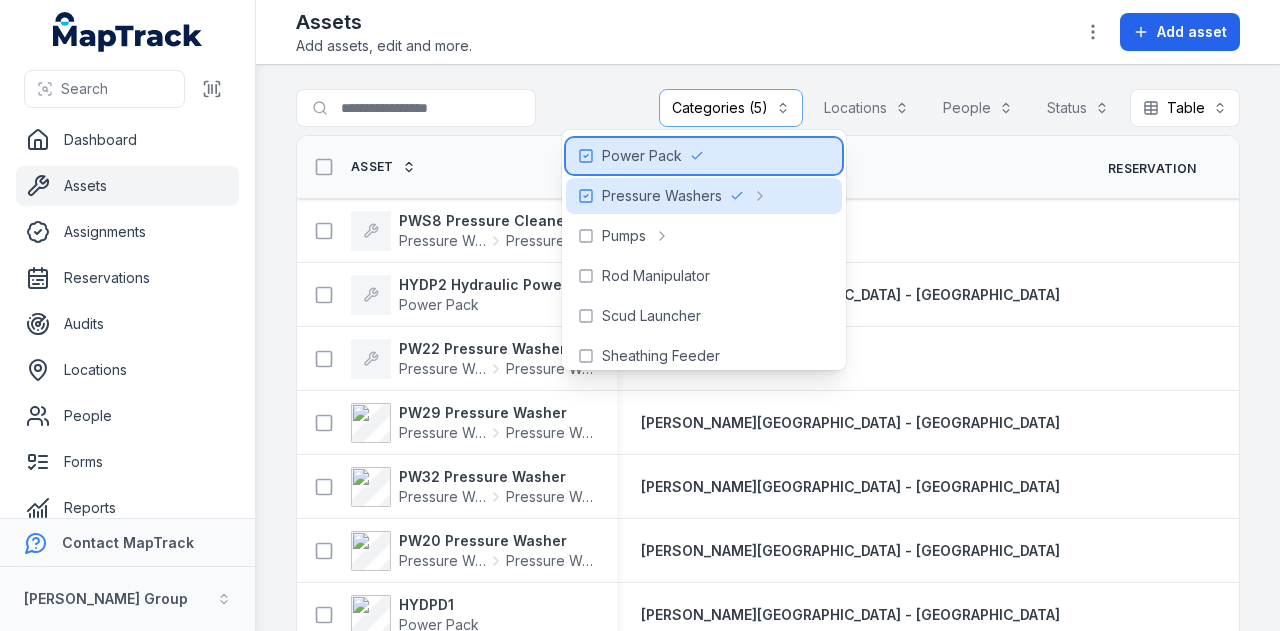 click on "Power Pack" at bounding box center [642, 156] 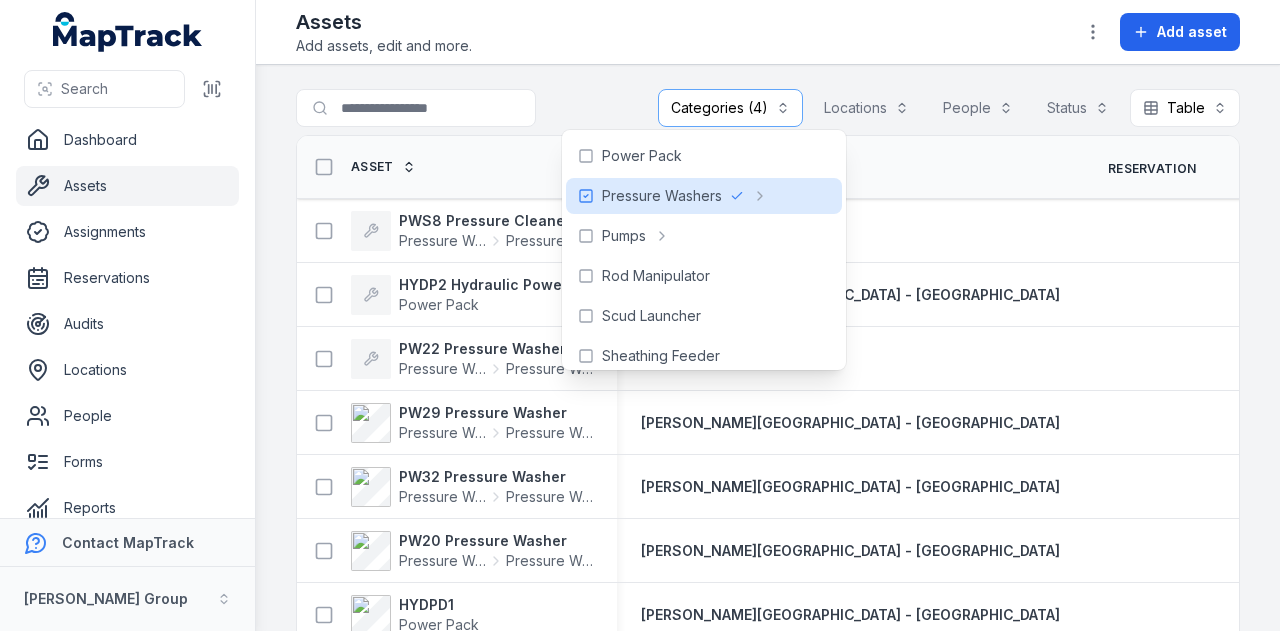 click on "**********" at bounding box center [768, 348] 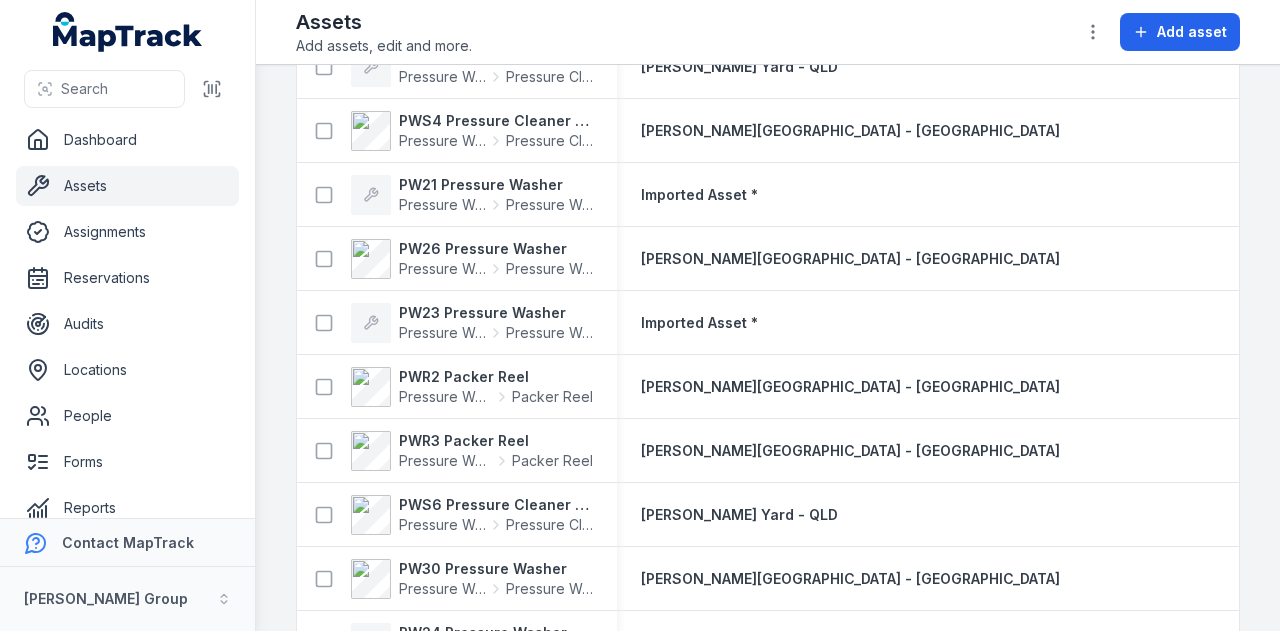 scroll, scrollTop: 1198, scrollLeft: 0, axis: vertical 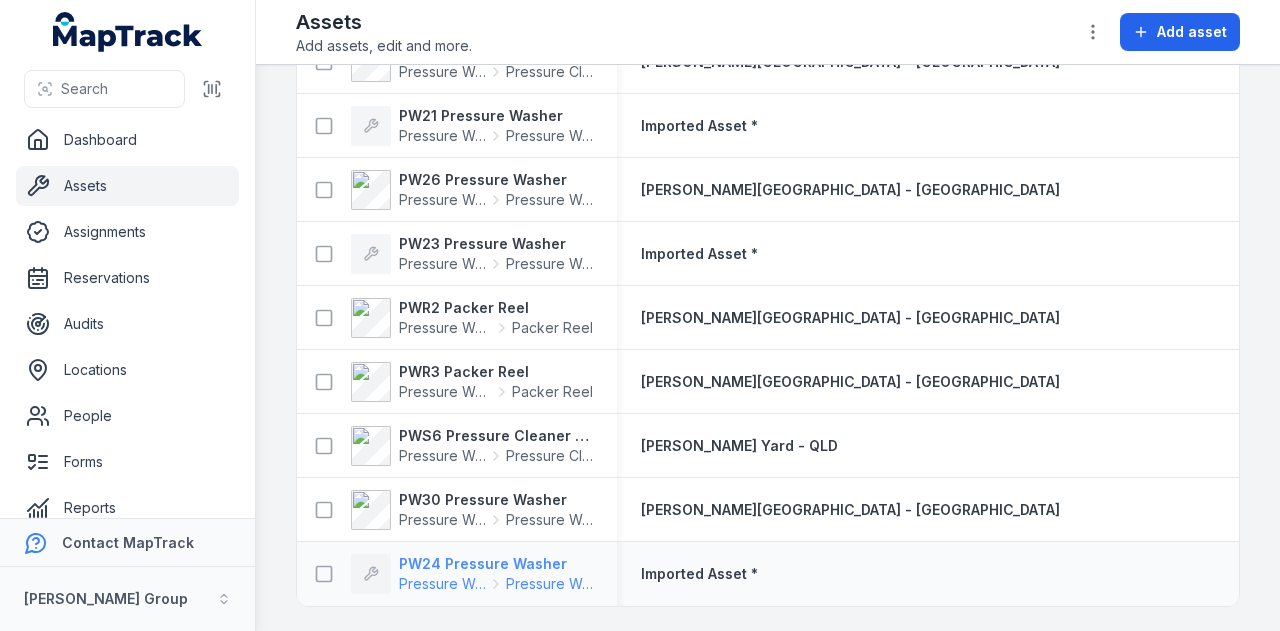 click on "PW24 Pressure Washer" at bounding box center (496, 564) 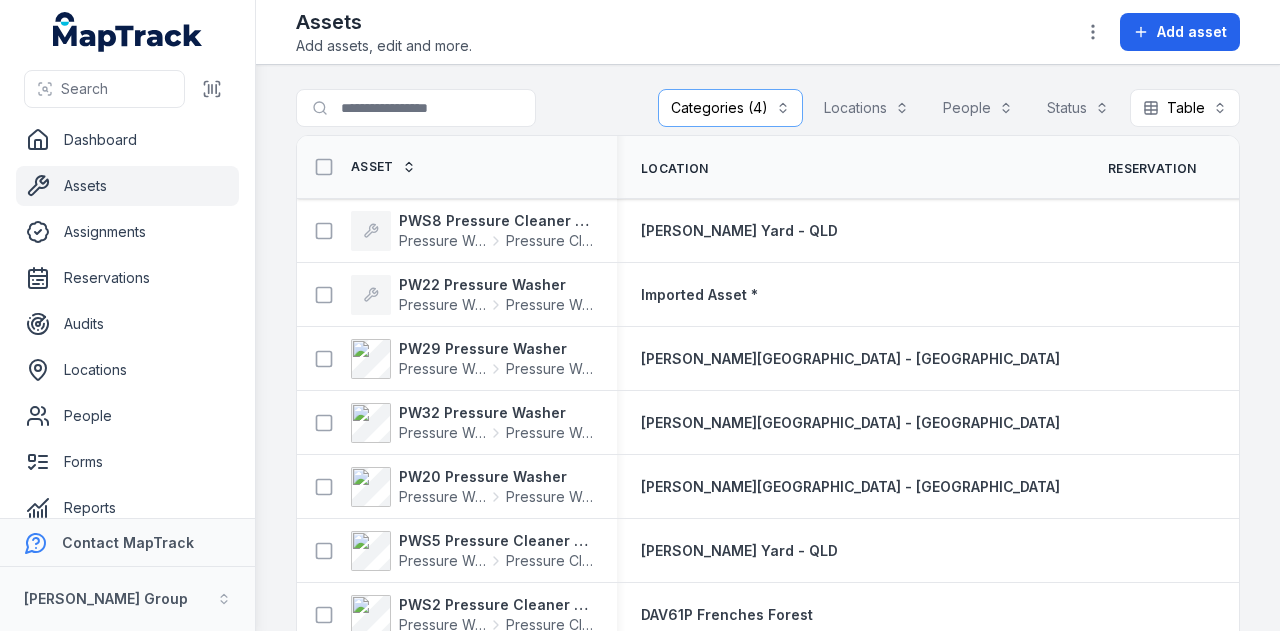 click on "Categories   (4)" at bounding box center (730, 108) 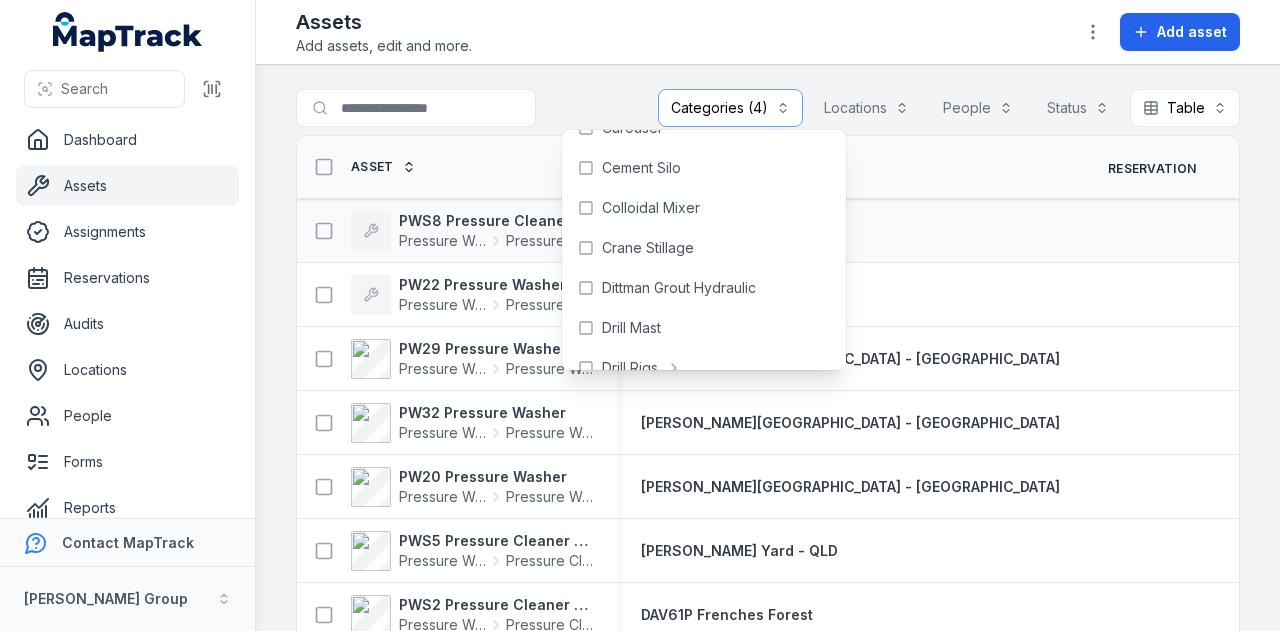 scroll, scrollTop: 201, scrollLeft: 0, axis: vertical 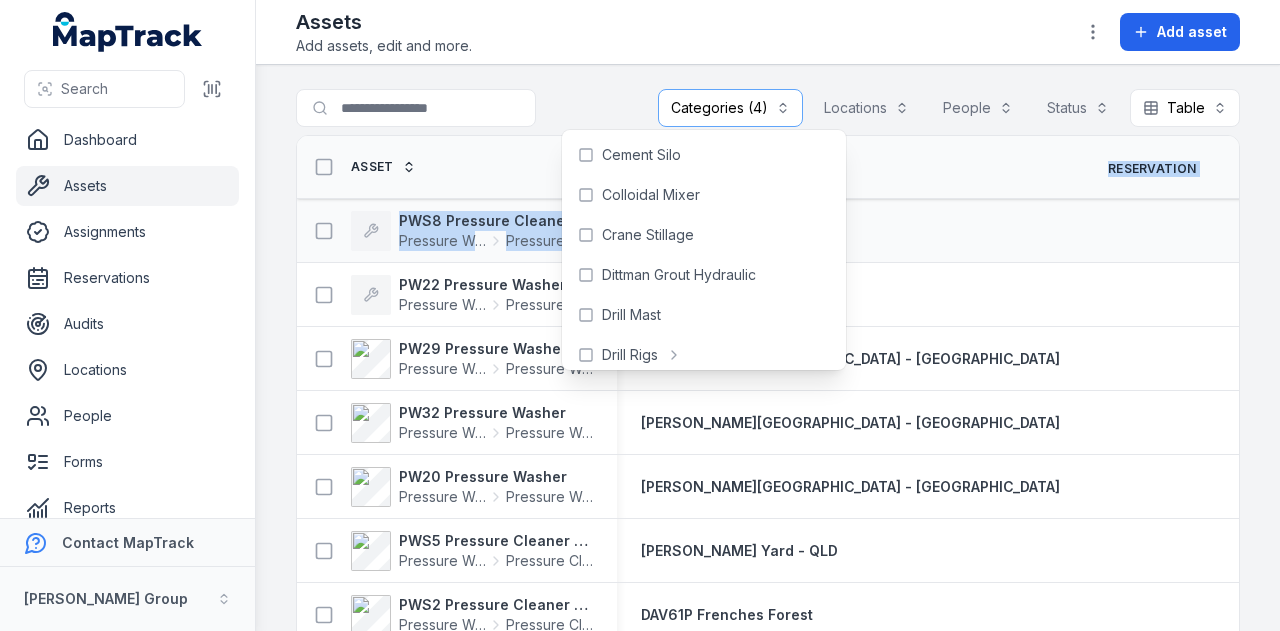 drag, startPoint x: 792, startPoint y: 182, endPoint x: 792, endPoint y: 223, distance: 41 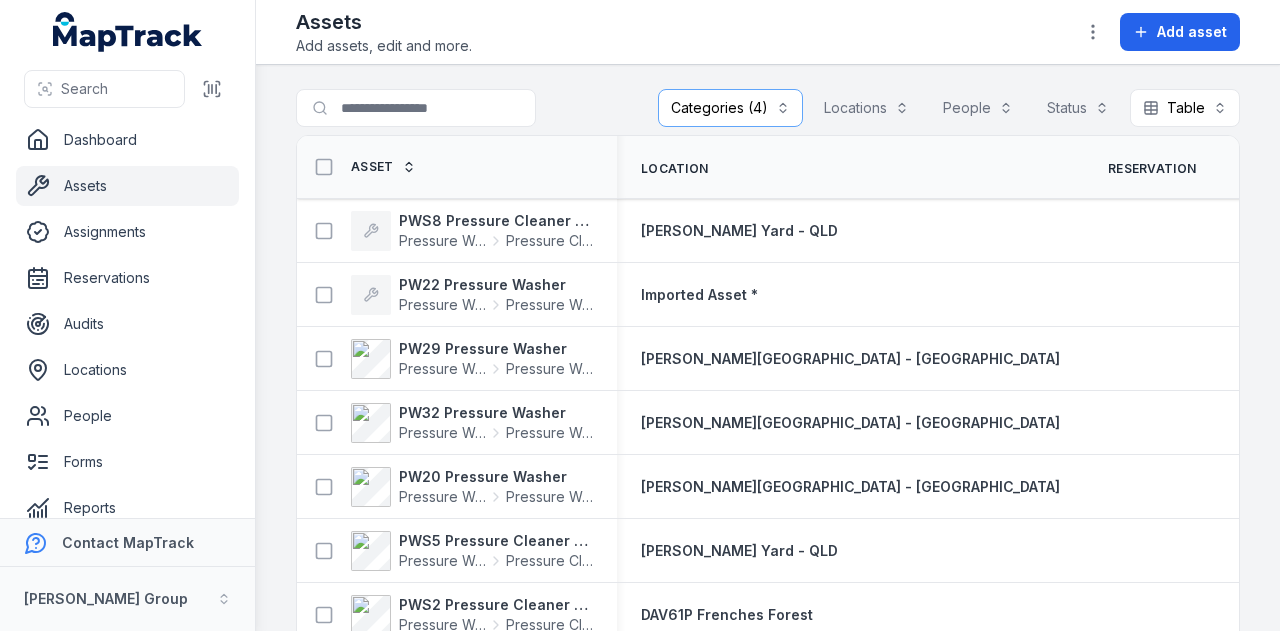 click on "**********" at bounding box center [768, 348] 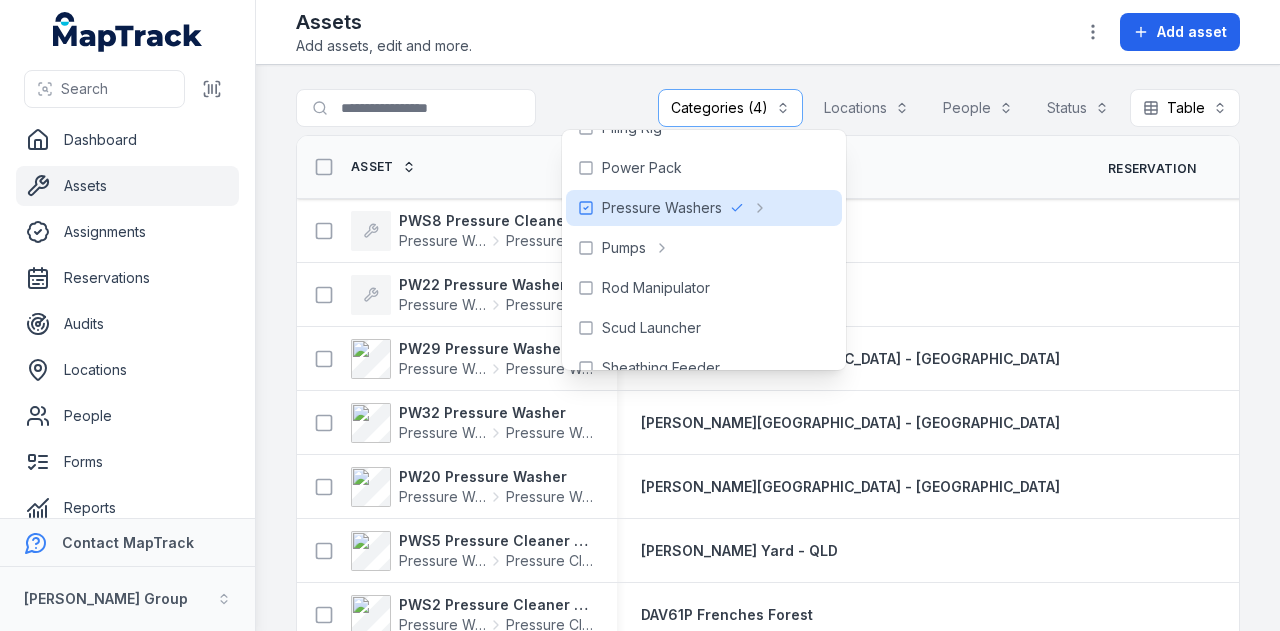 scroll, scrollTop: 798, scrollLeft: 0, axis: vertical 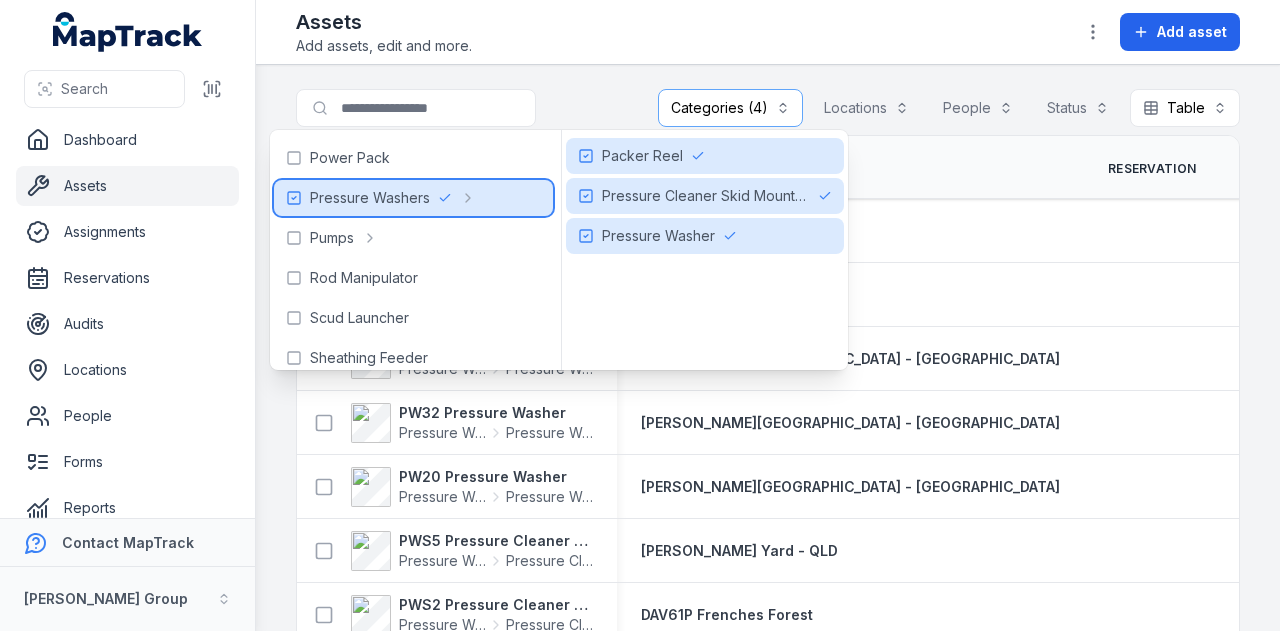 click on "Pressure Washers" at bounding box center [370, 198] 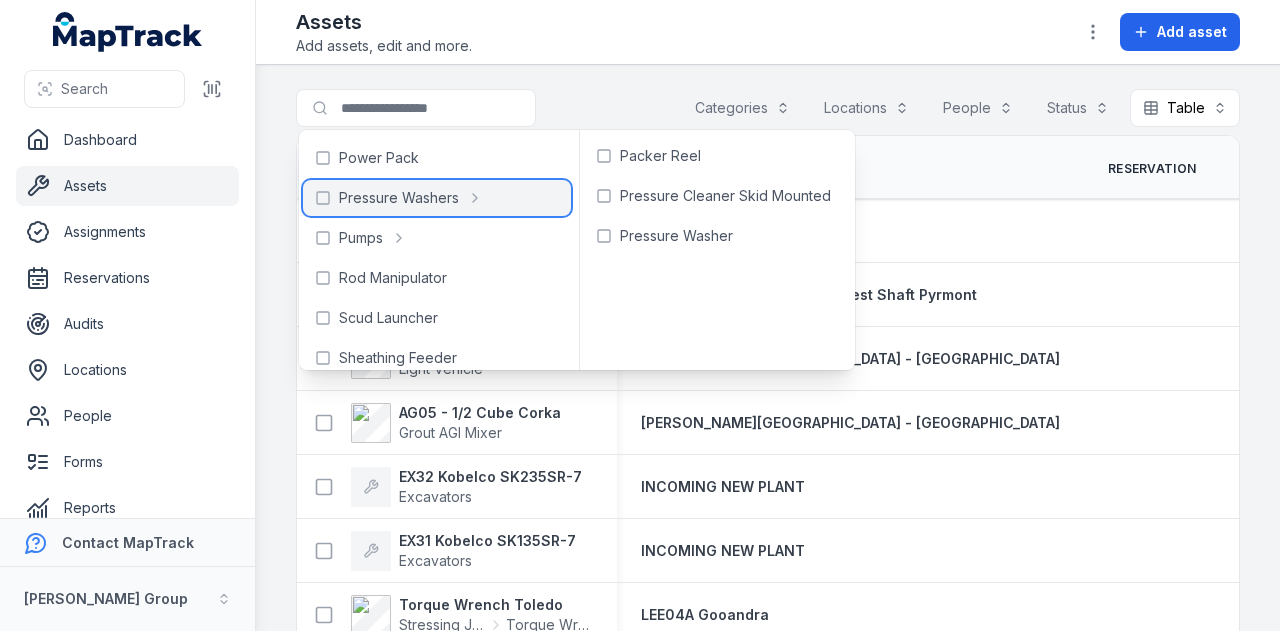 click 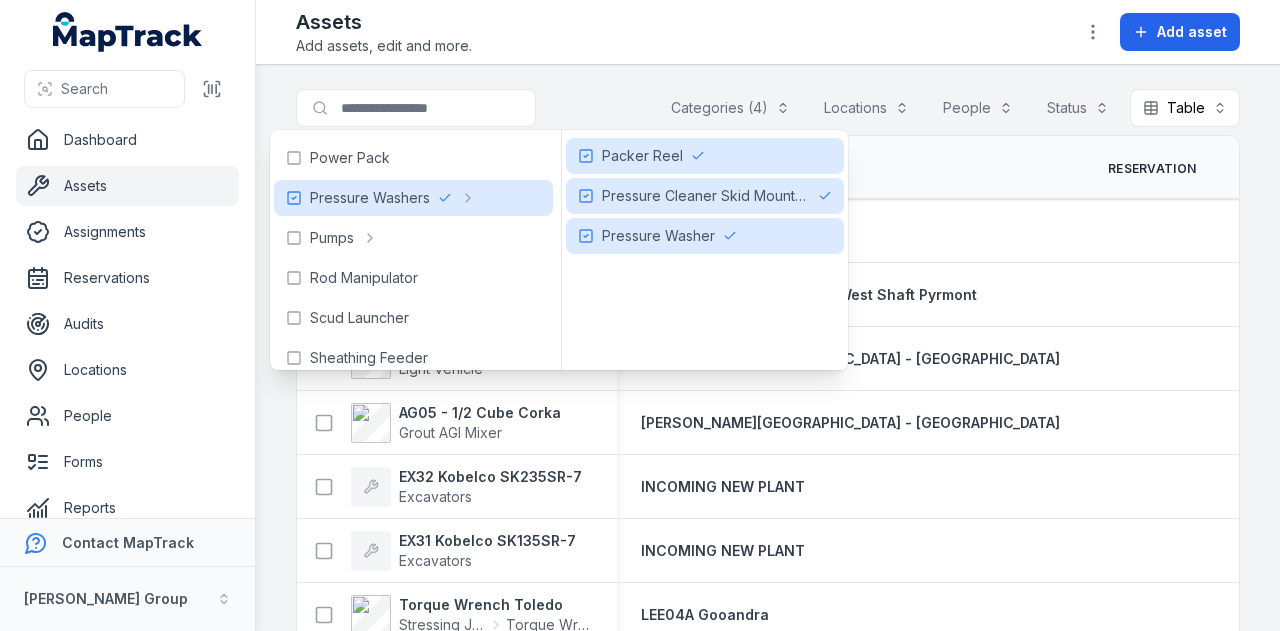 click on "**********" at bounding box center [768, 112] 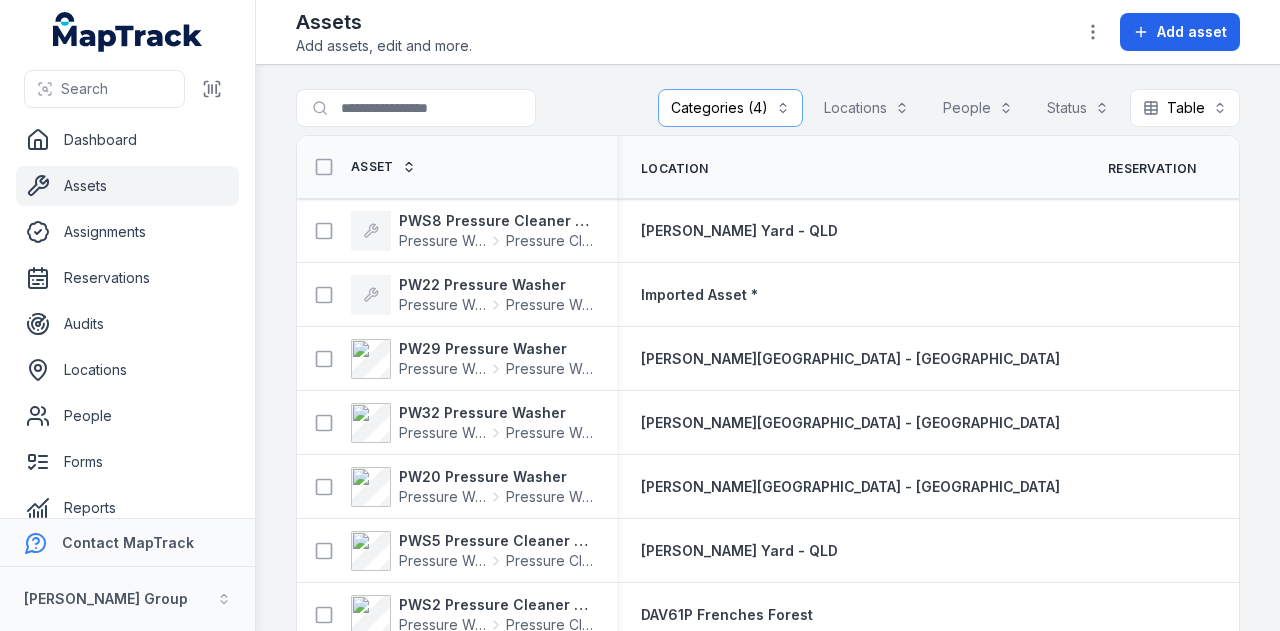 click on "Asset" at bounding box center [372, 167] 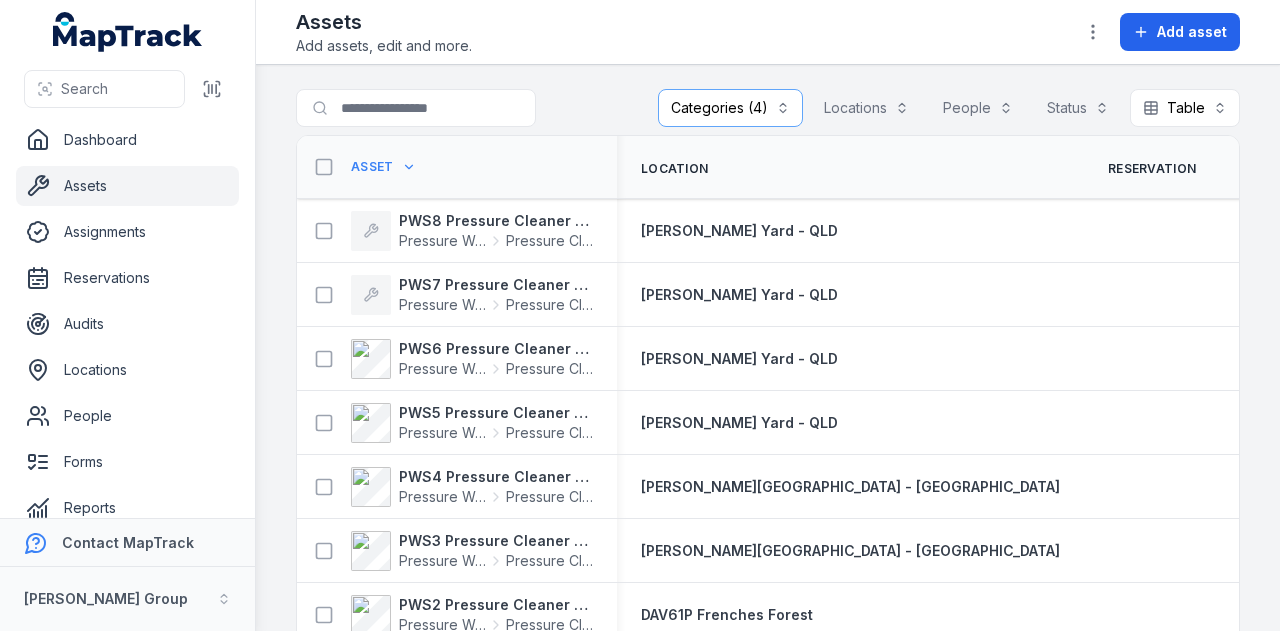 scroll, scrollTop: 0, scrollLeft: 0, axis: both 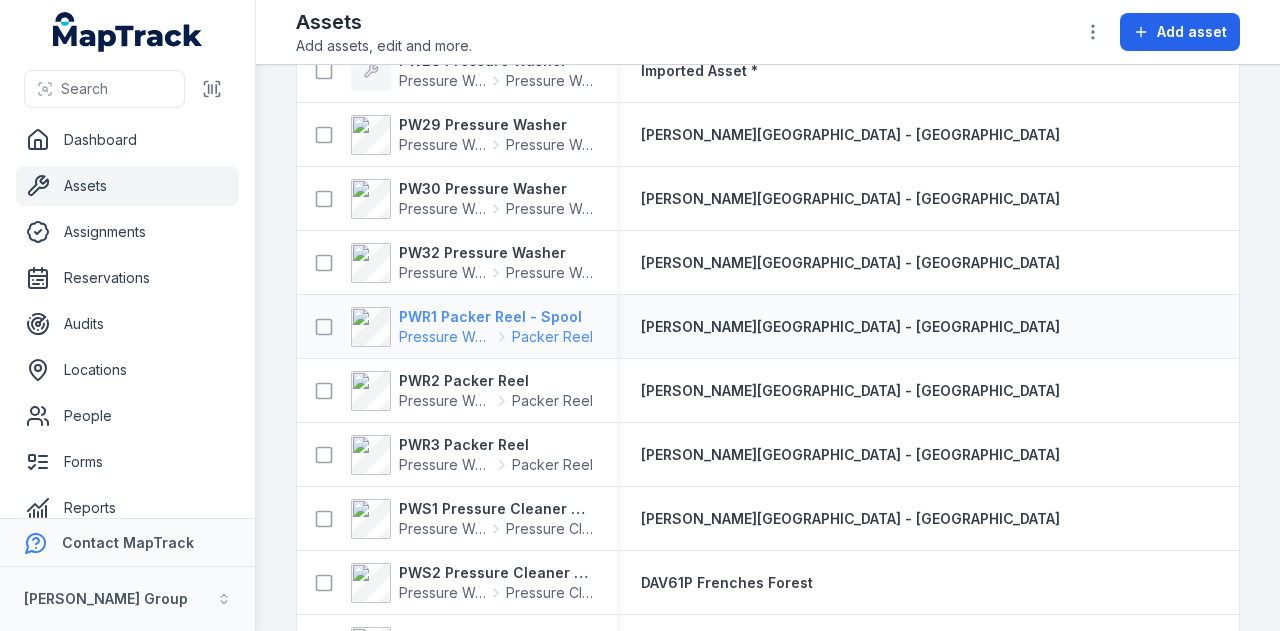 click on "PWR1 Packer Reel - Spool" at bounding box center (496, 317) 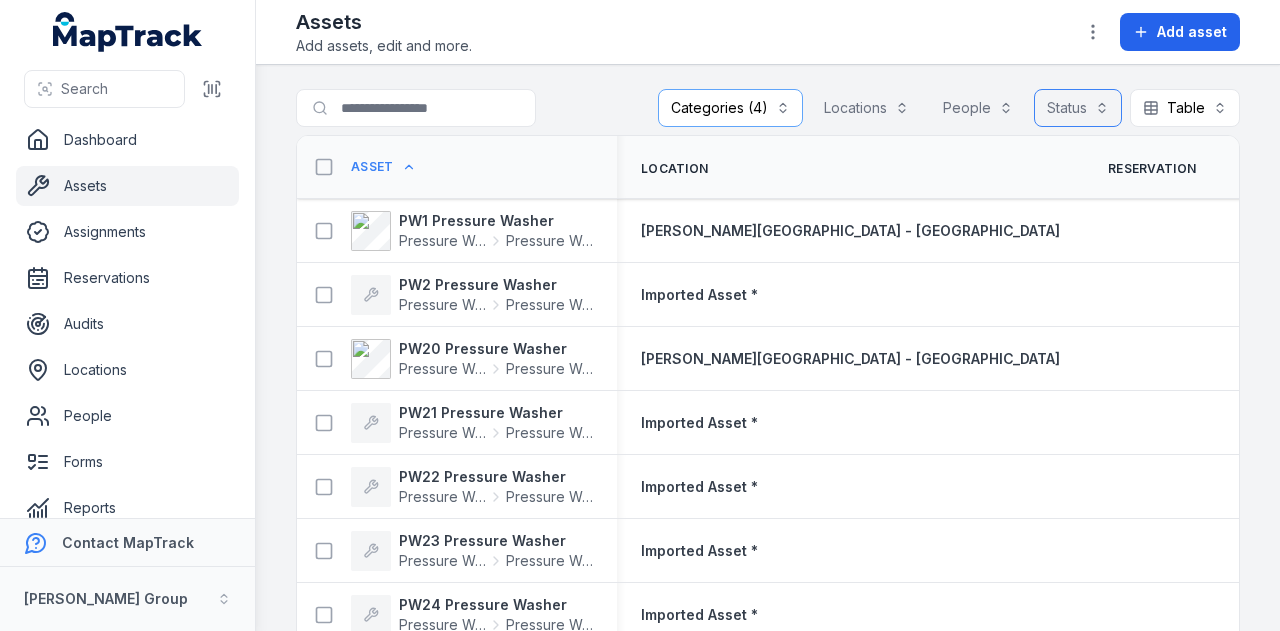 click on "Status" at bounding box center [1078, 108] 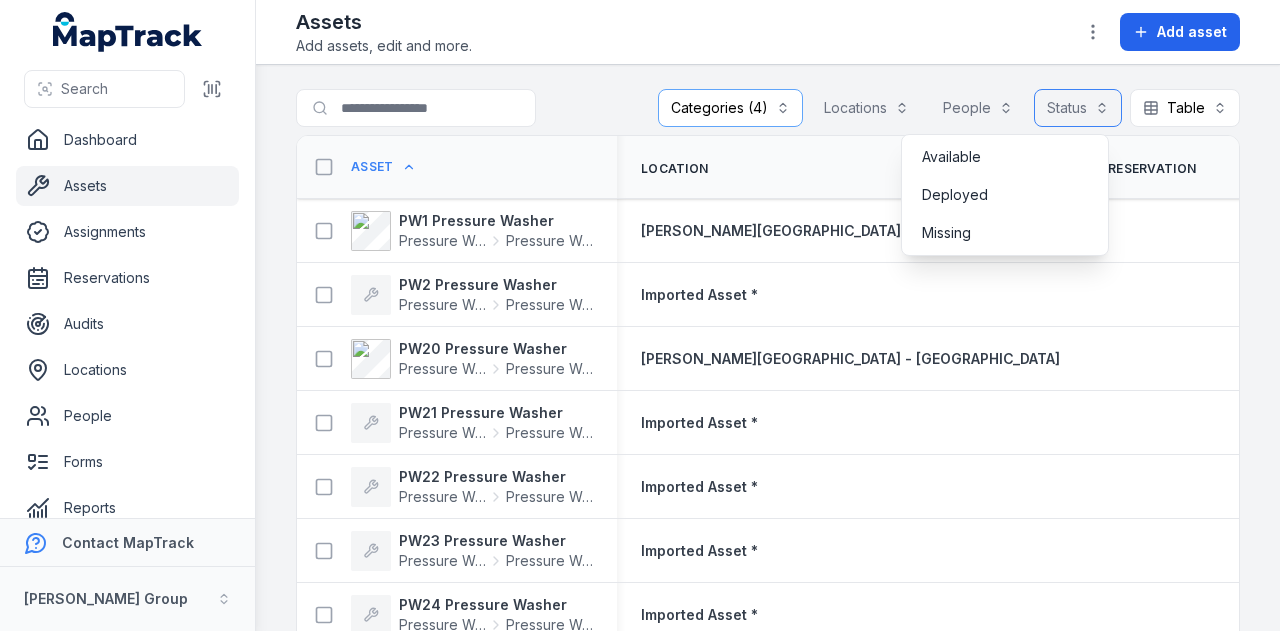 click on "Status" at bounding box center [1078, 108] 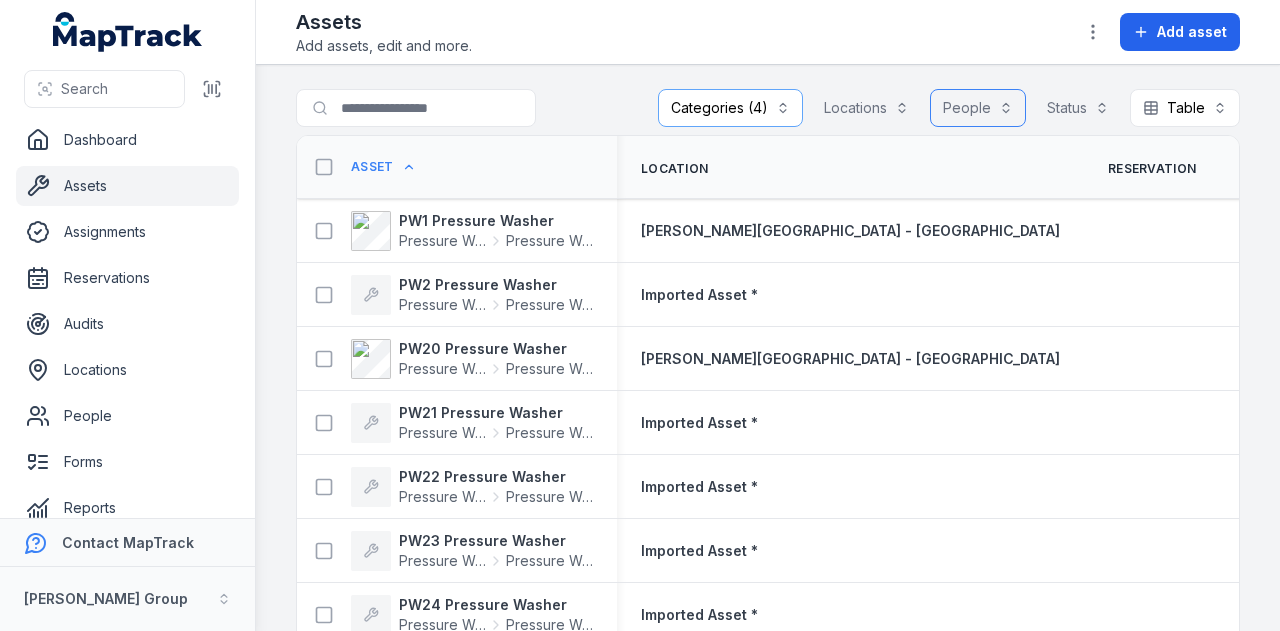 click on "People" at bounding box center [978, 108] 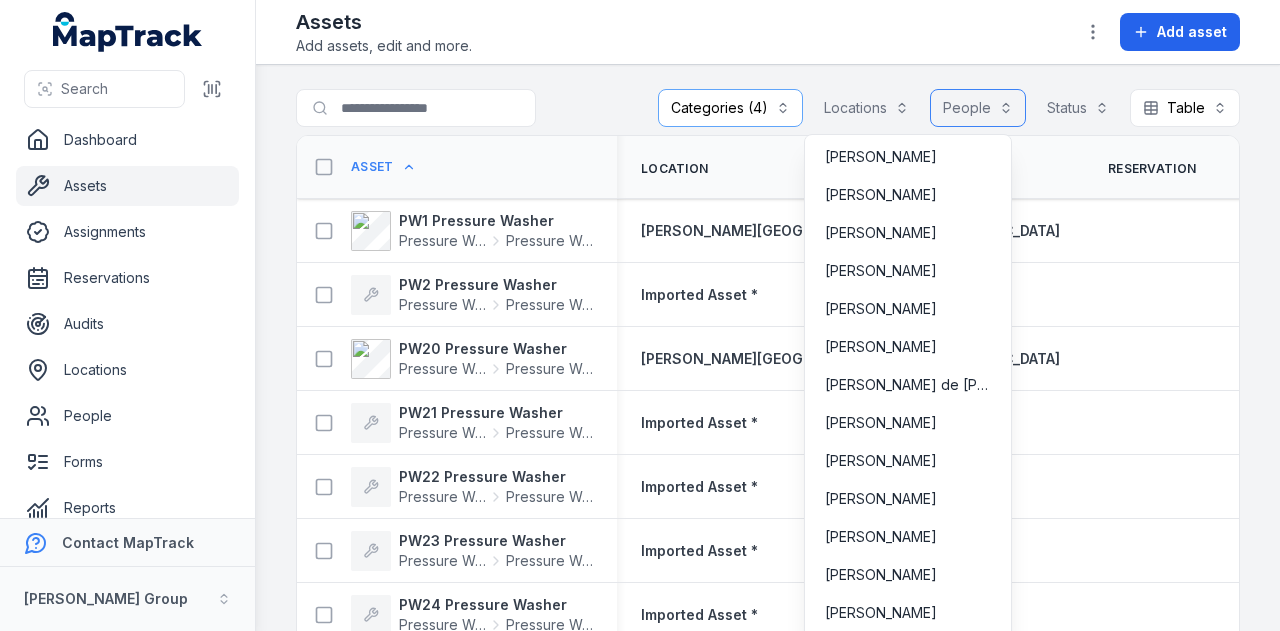 click on "People" at bounding box center [978, 108] 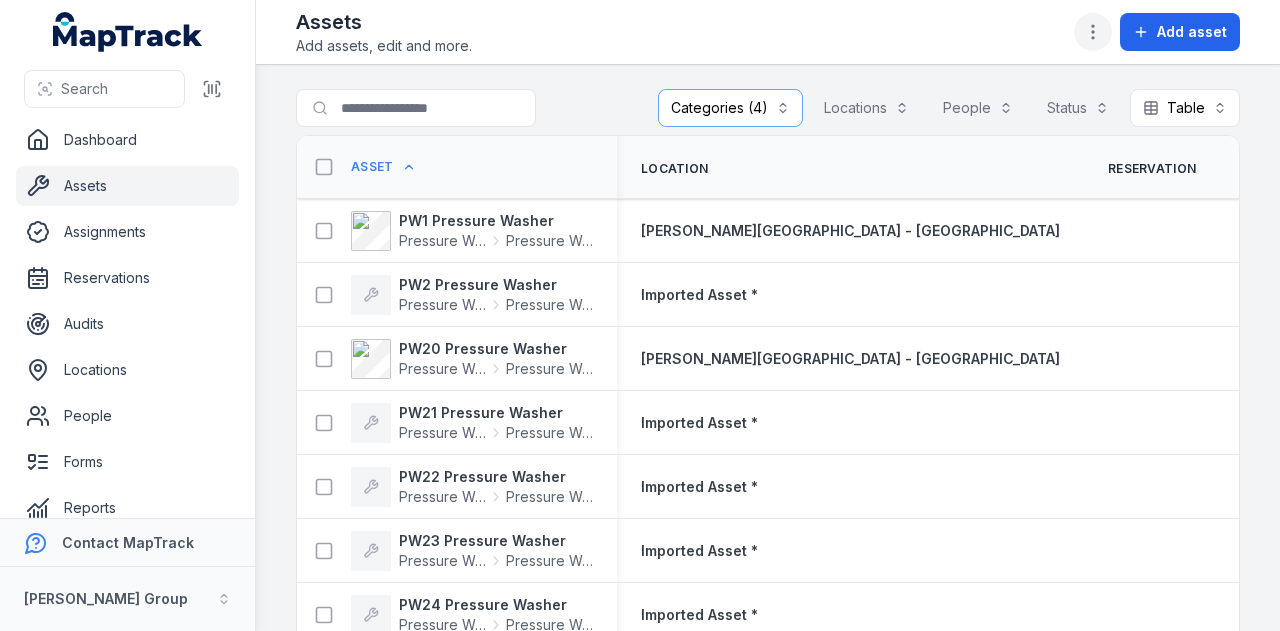 click 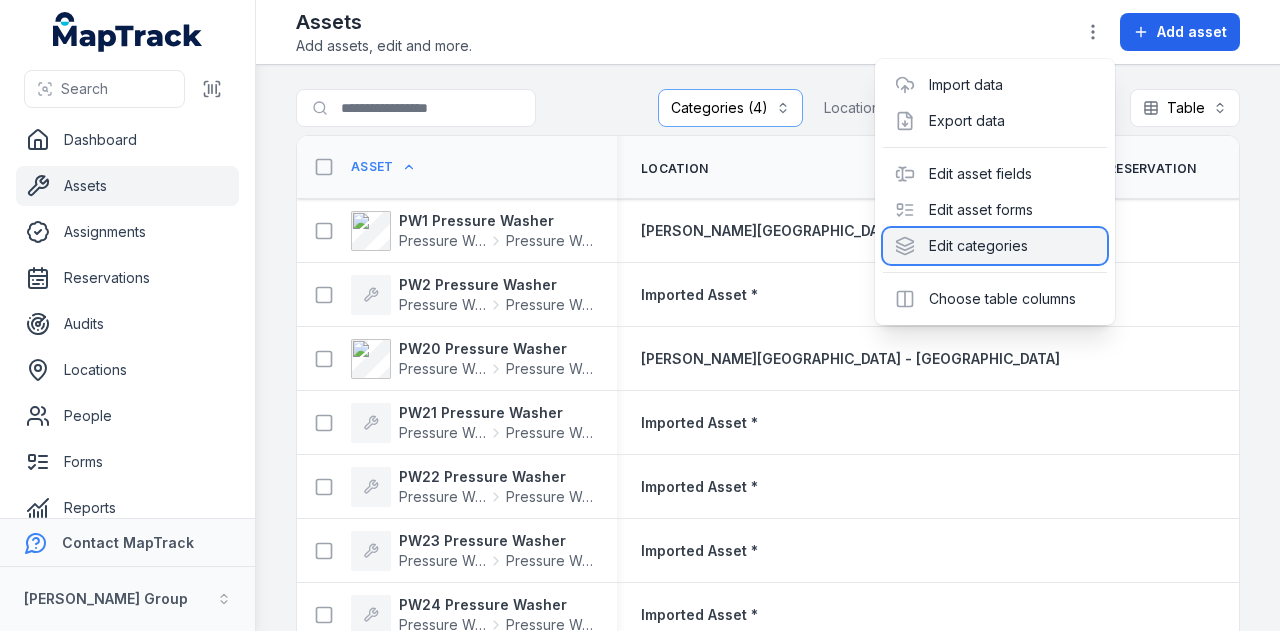 click on "Edit categories" at bounding box center (995, 246) 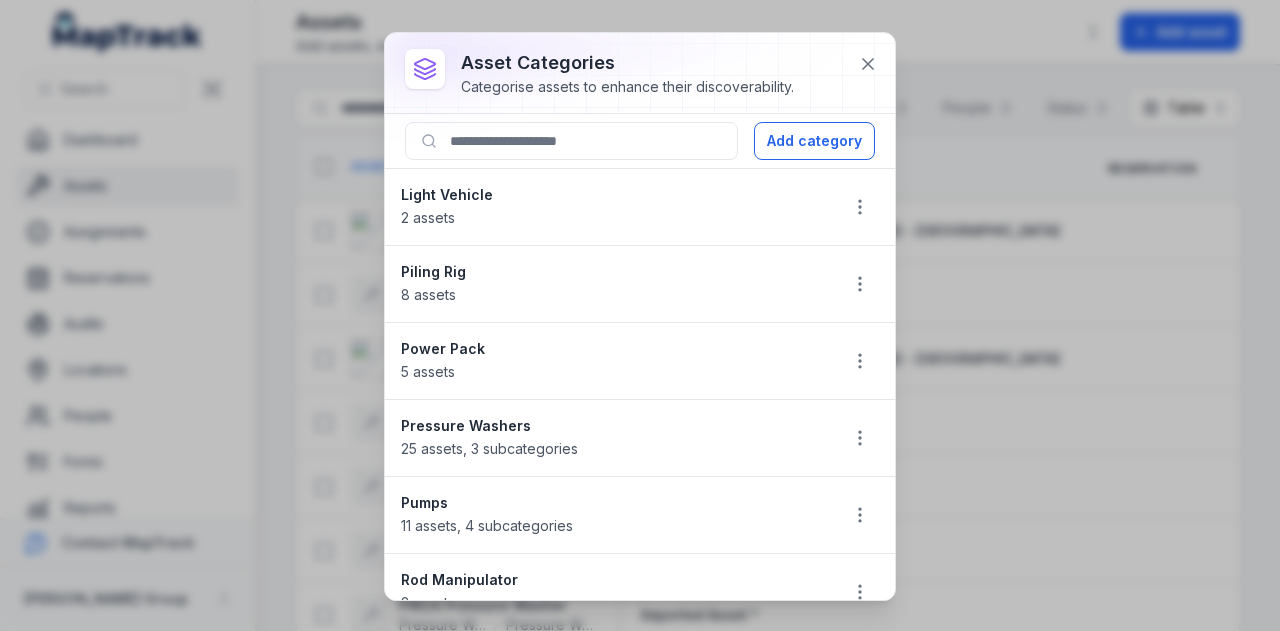 scroll, scrollTop: 1500, scrollLeft: 0, axis: vertical 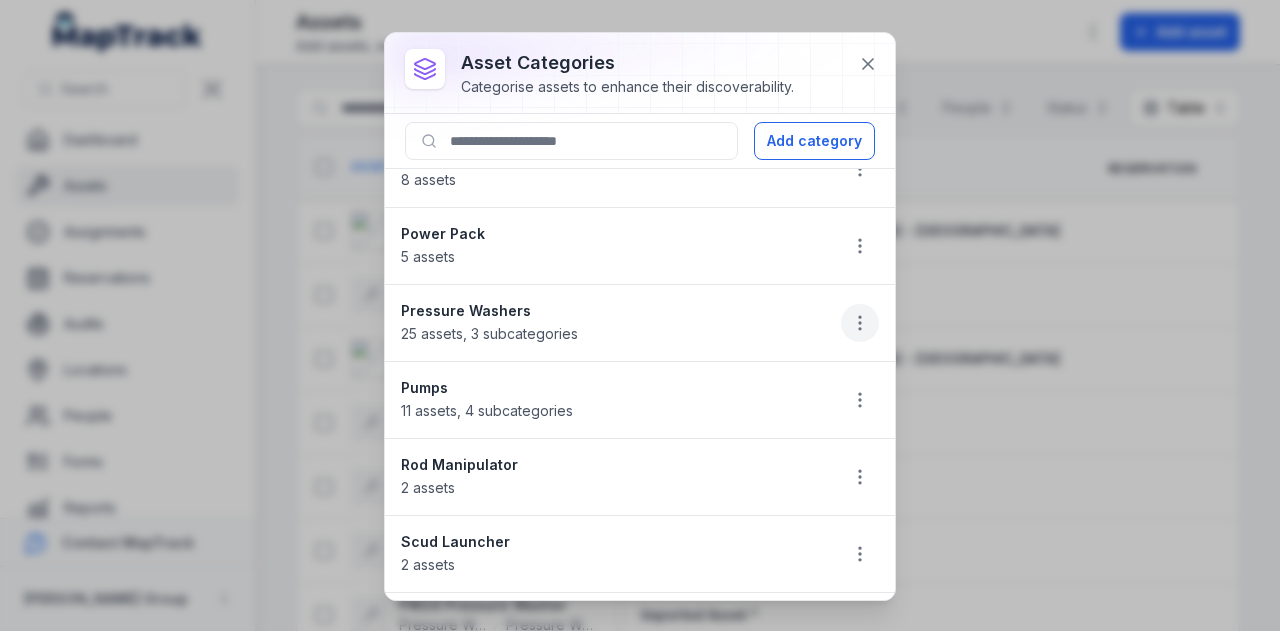 click 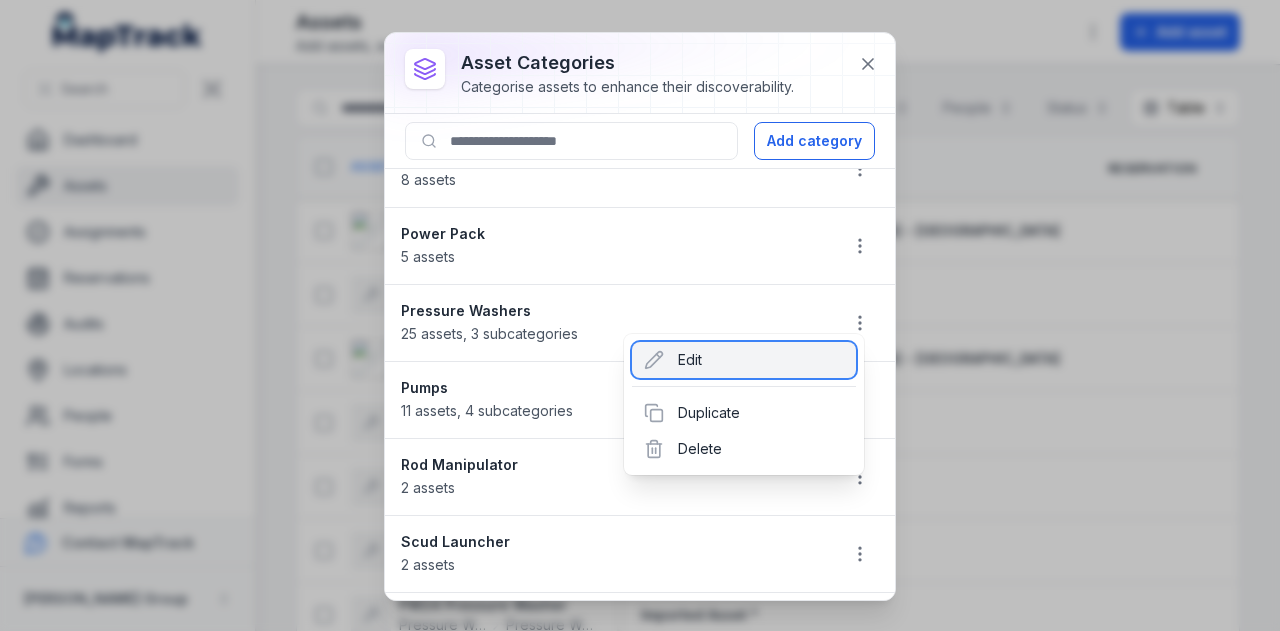 click on "Edit" at bounding box center [744, 360] 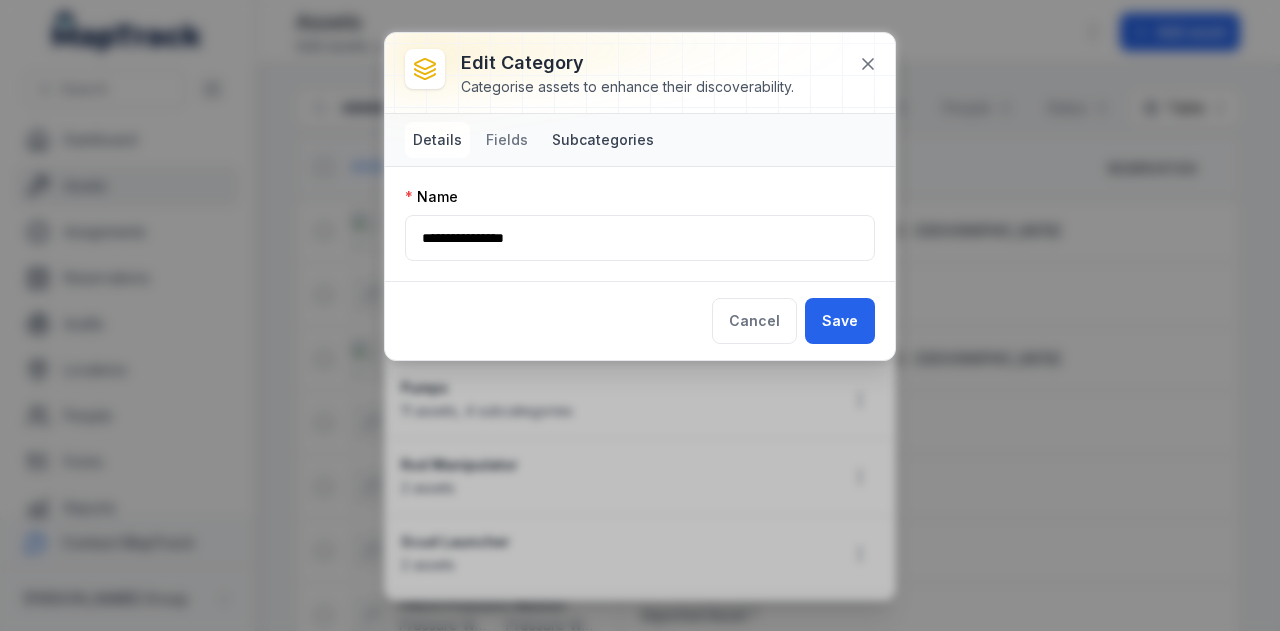 click on "Subcategories" at bounding box center (603, 140) 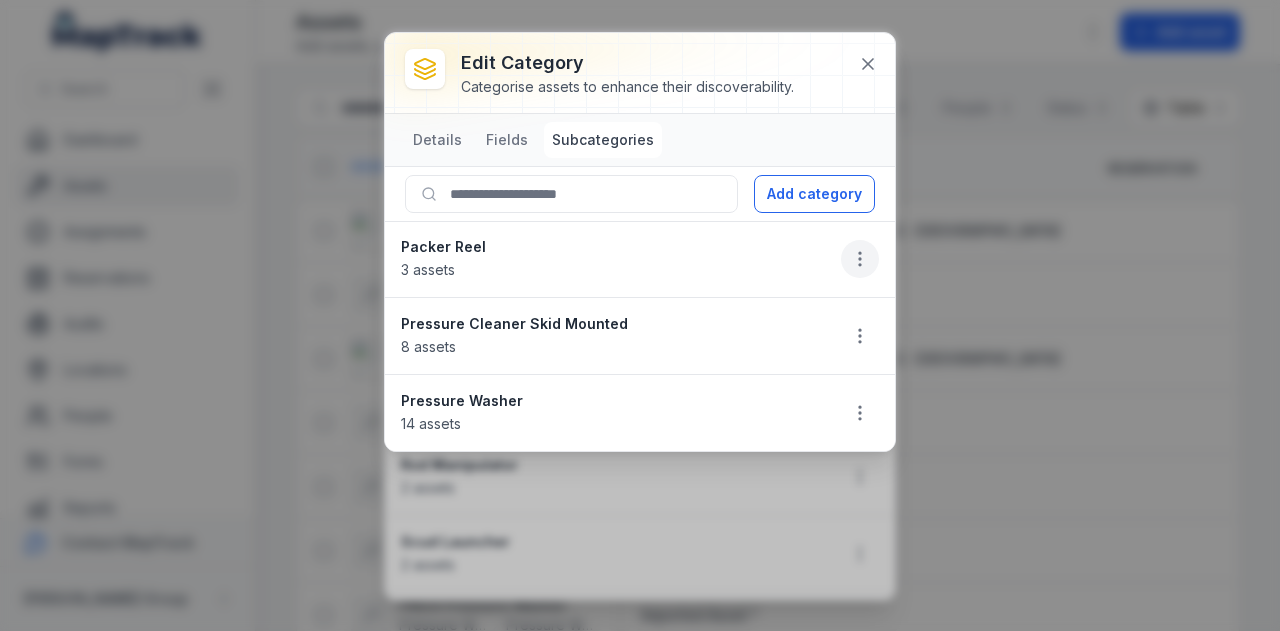 click 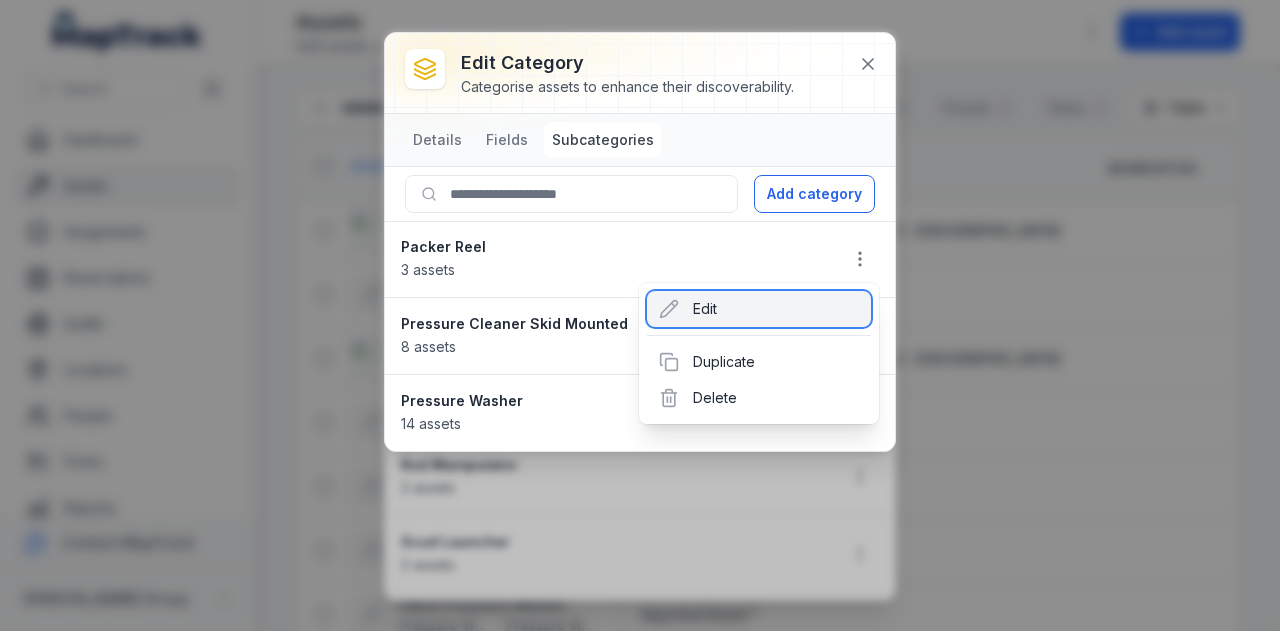 click on "Edit" at bounding box center [759, 309] 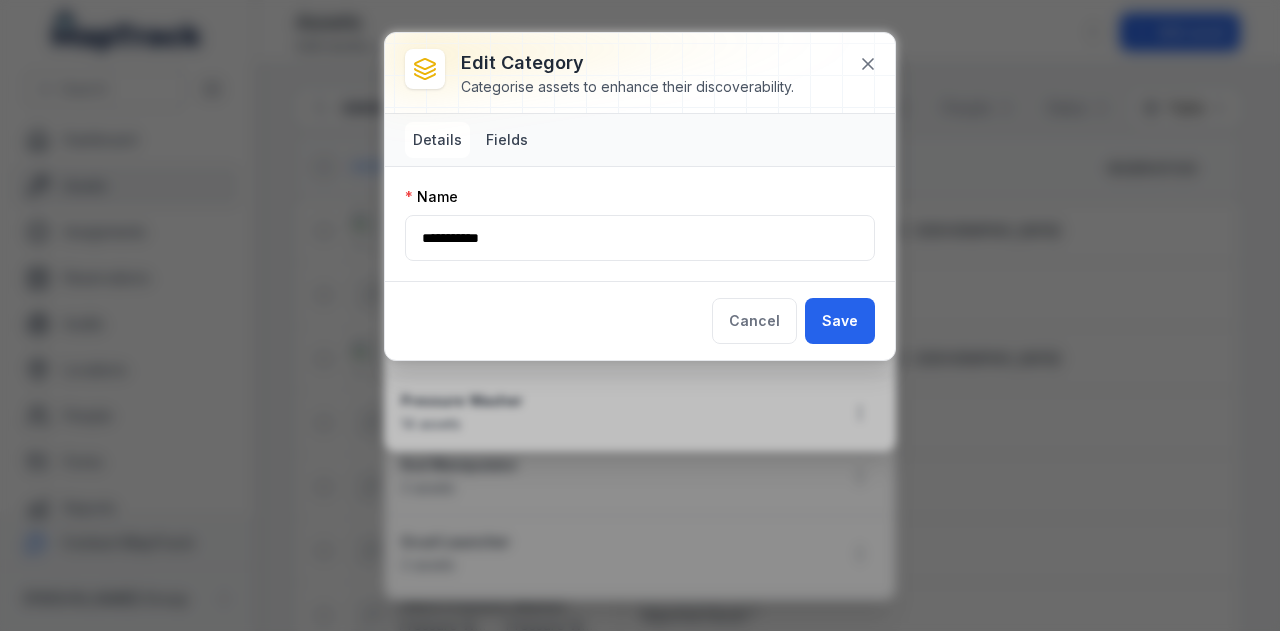 click on "Fields" at bounding box center (507, 140) 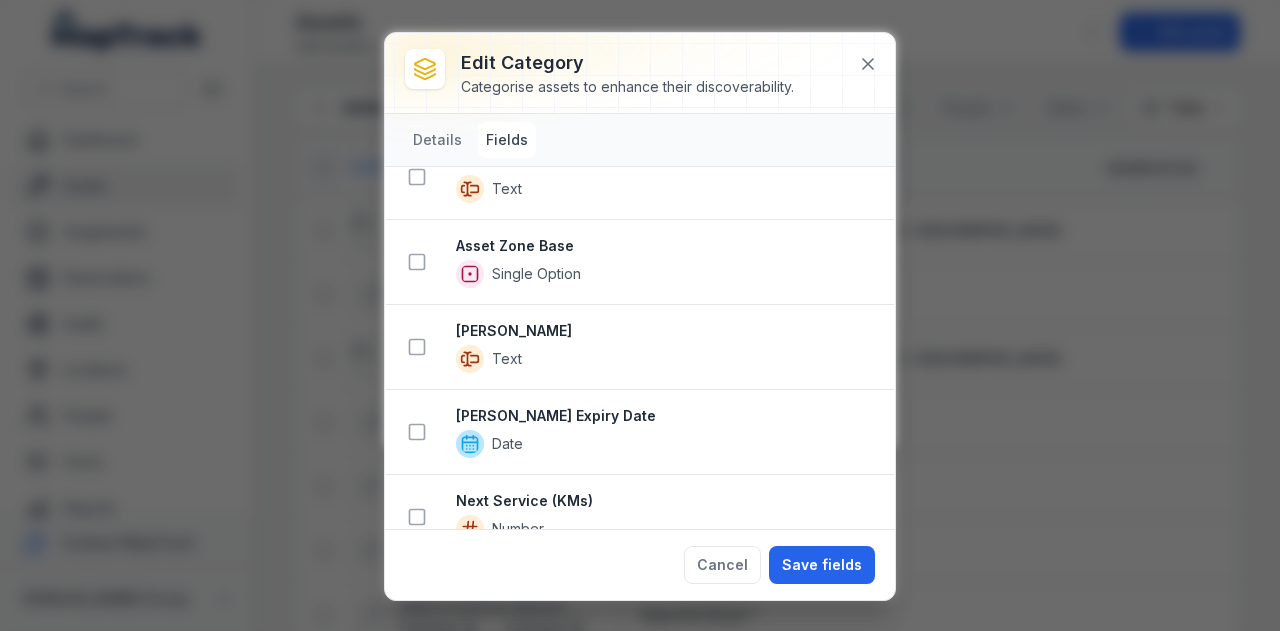 scroll, scrollTop: 1000, scrollLeft: 0, axis: vertical 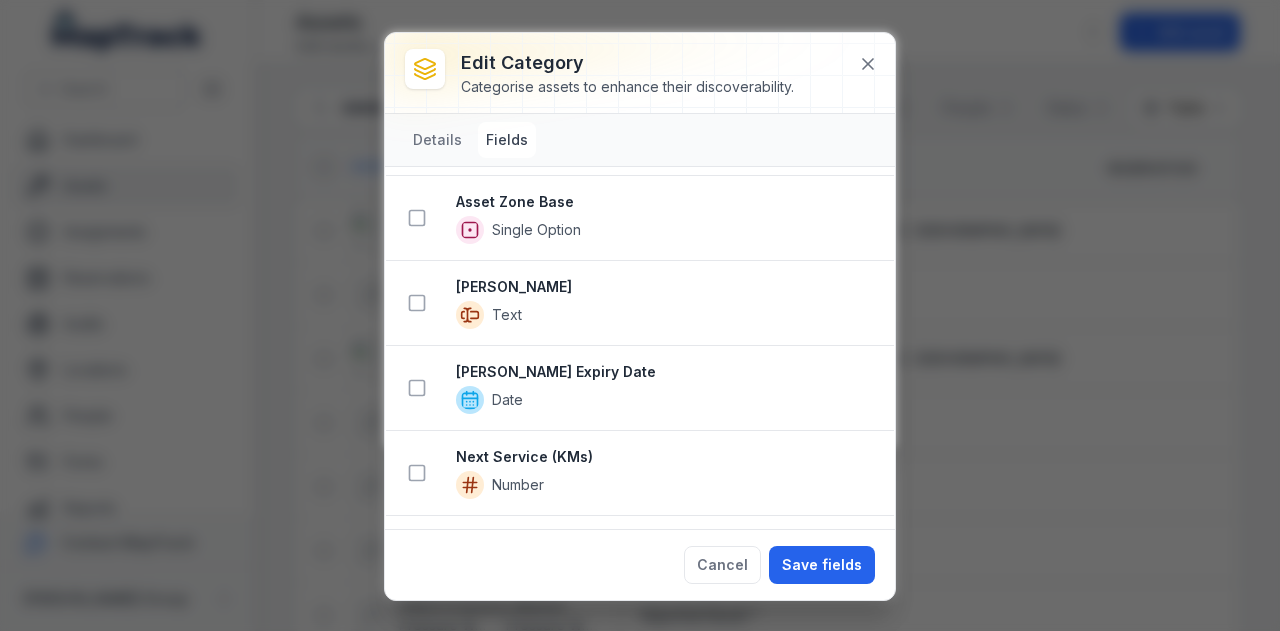 click on "Single Option" at bounding box center [536, 230] 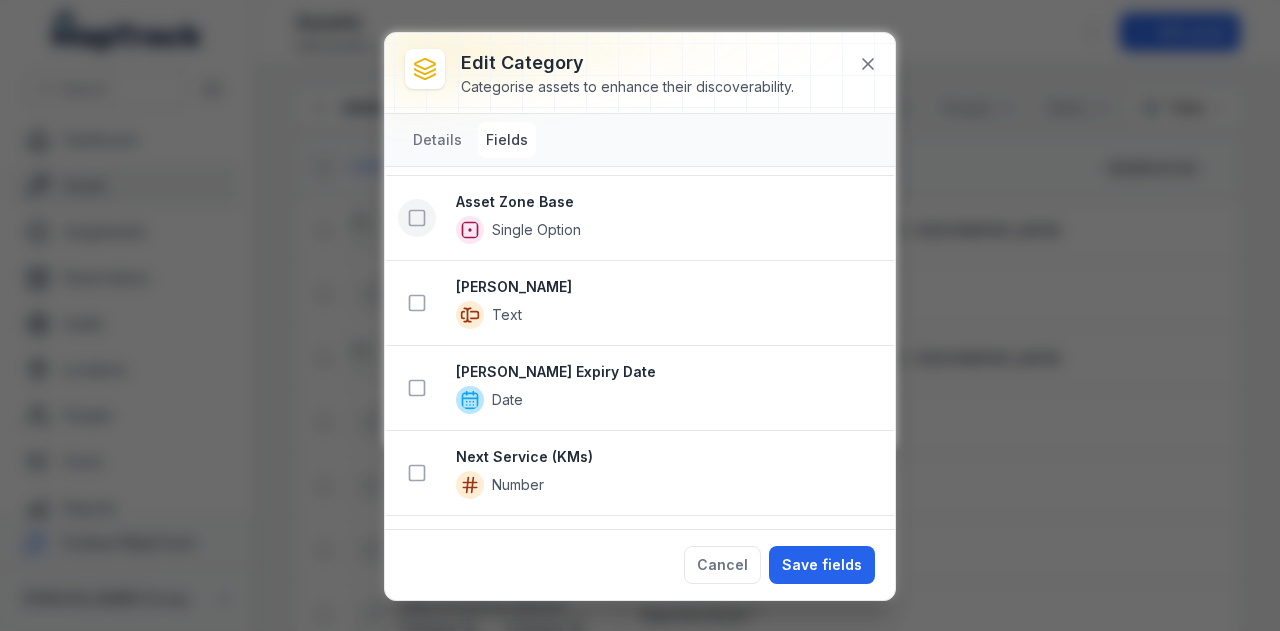 click 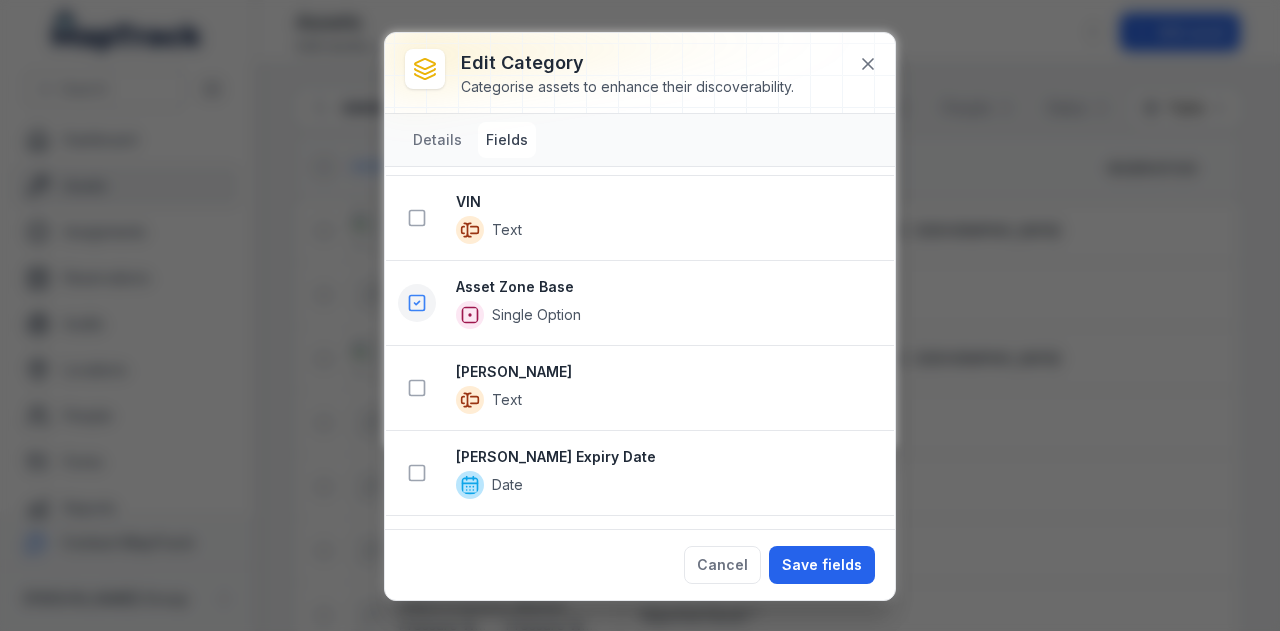 scroll, scrollTop: 1084, scrollLeft: 0, axis: vertical 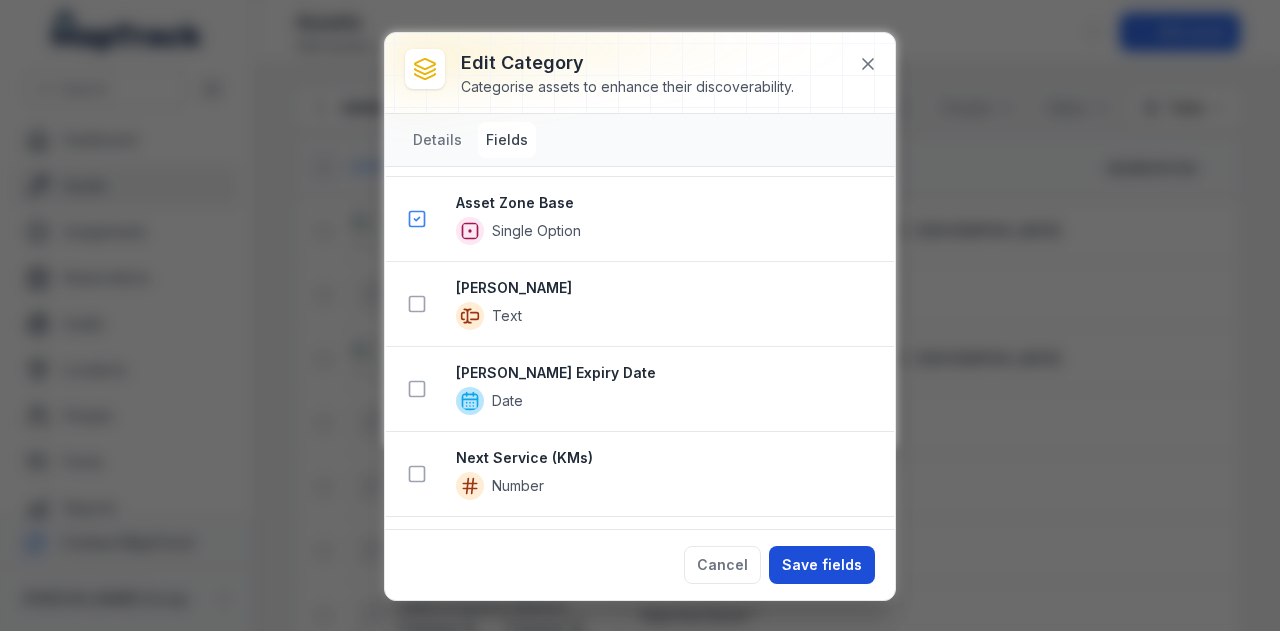 click on "Save fields" at bounding box center [822, 565] 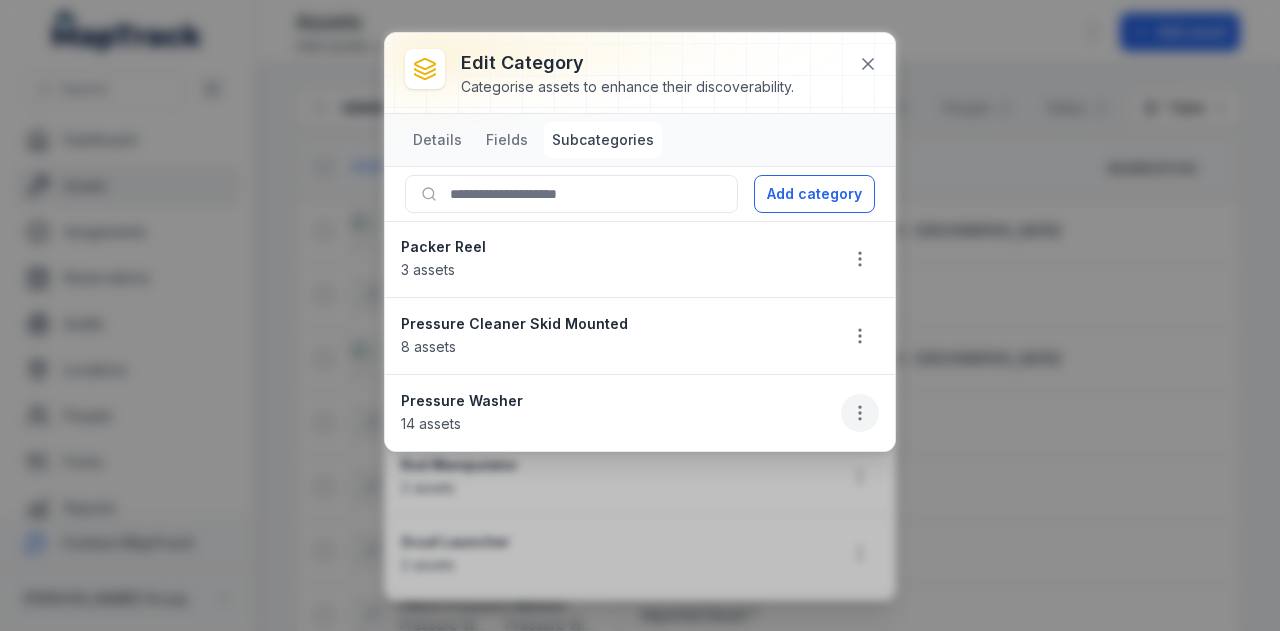 click 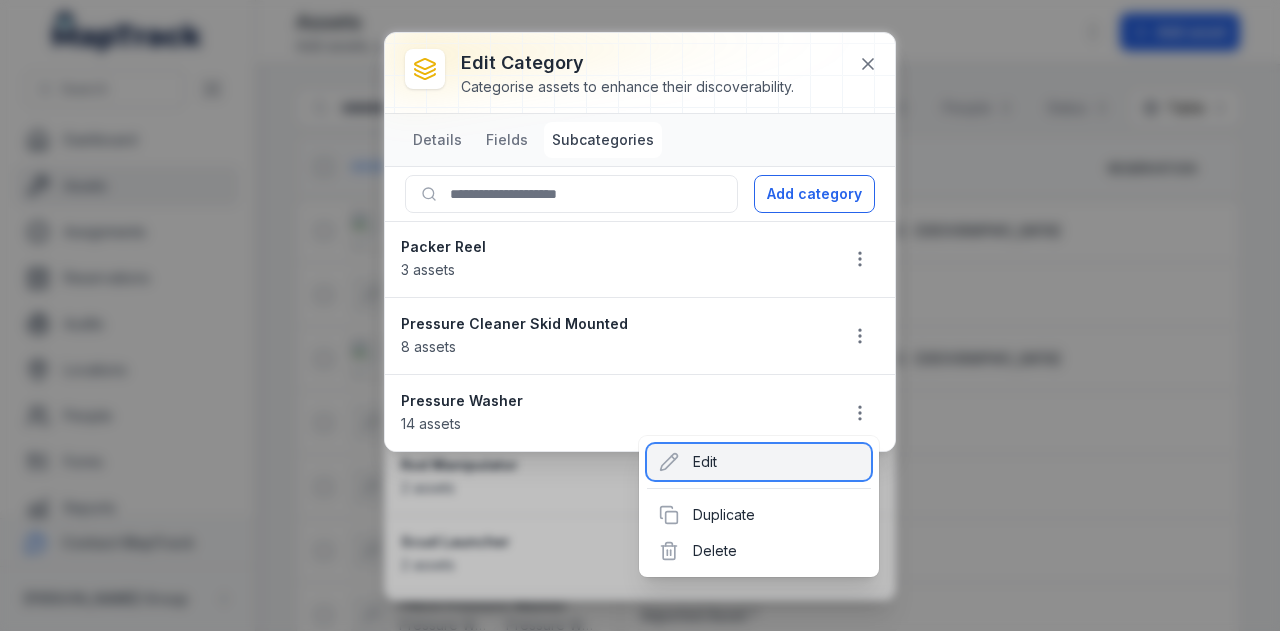 click on "Edit" at bounding box center (759, 462) 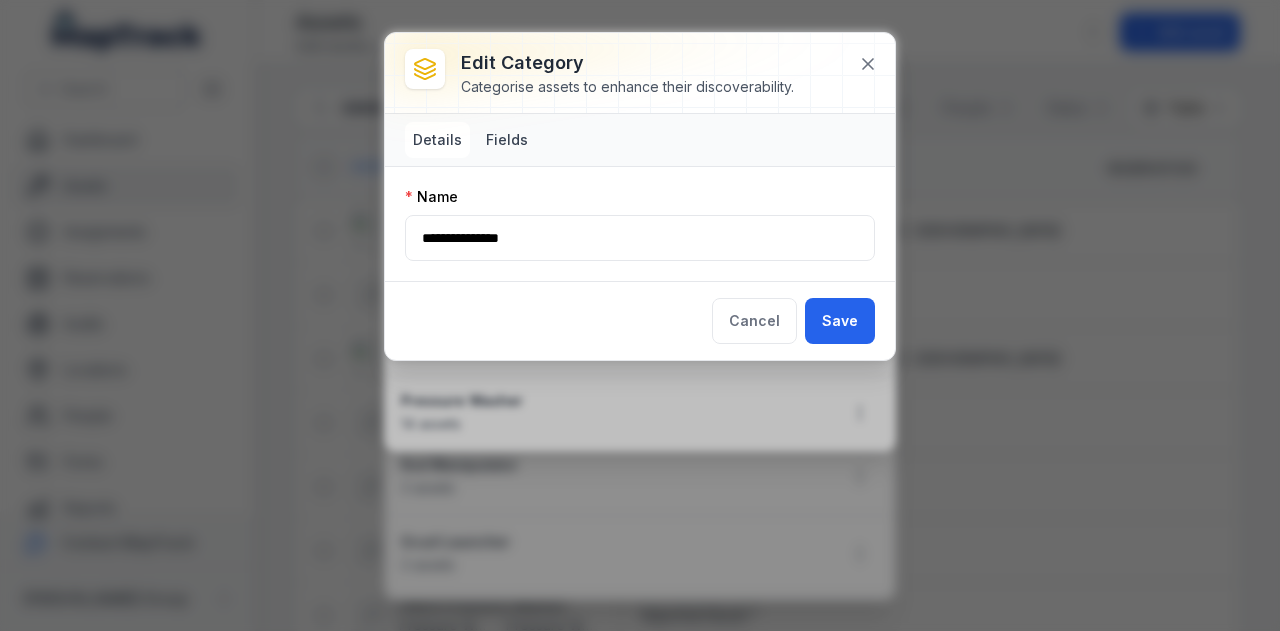 click on "Fields" at bounding box center [507, 140] 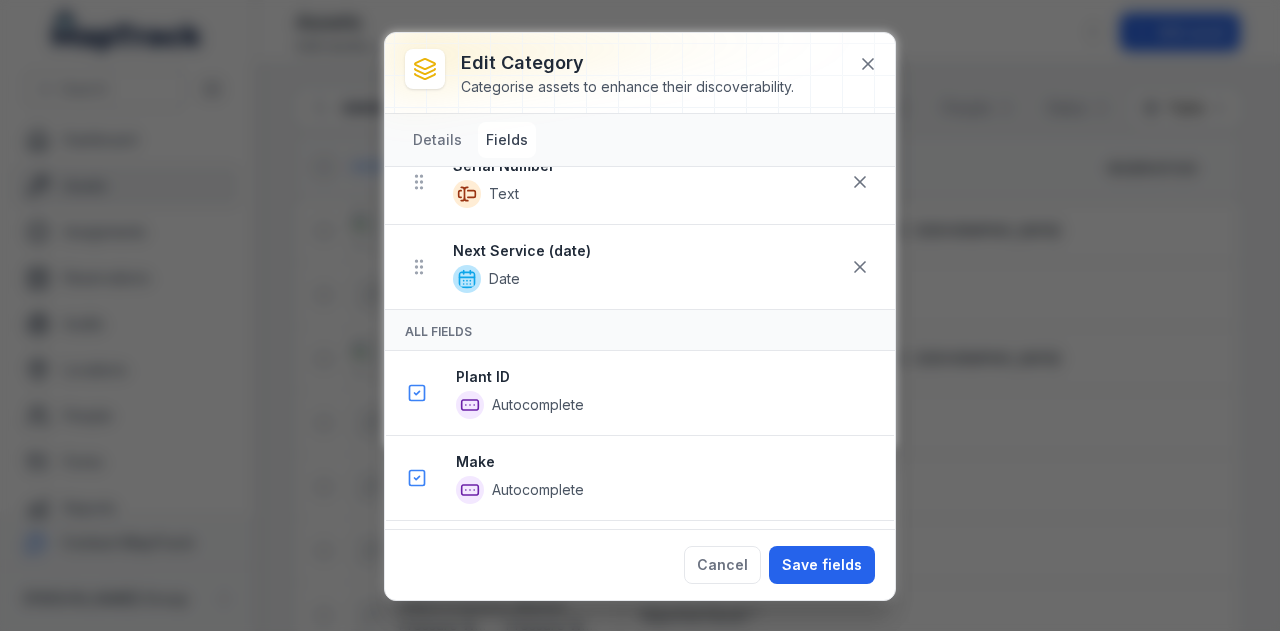 scroll, scrollTop: 700, scrollLeft: 0, axis: vertical 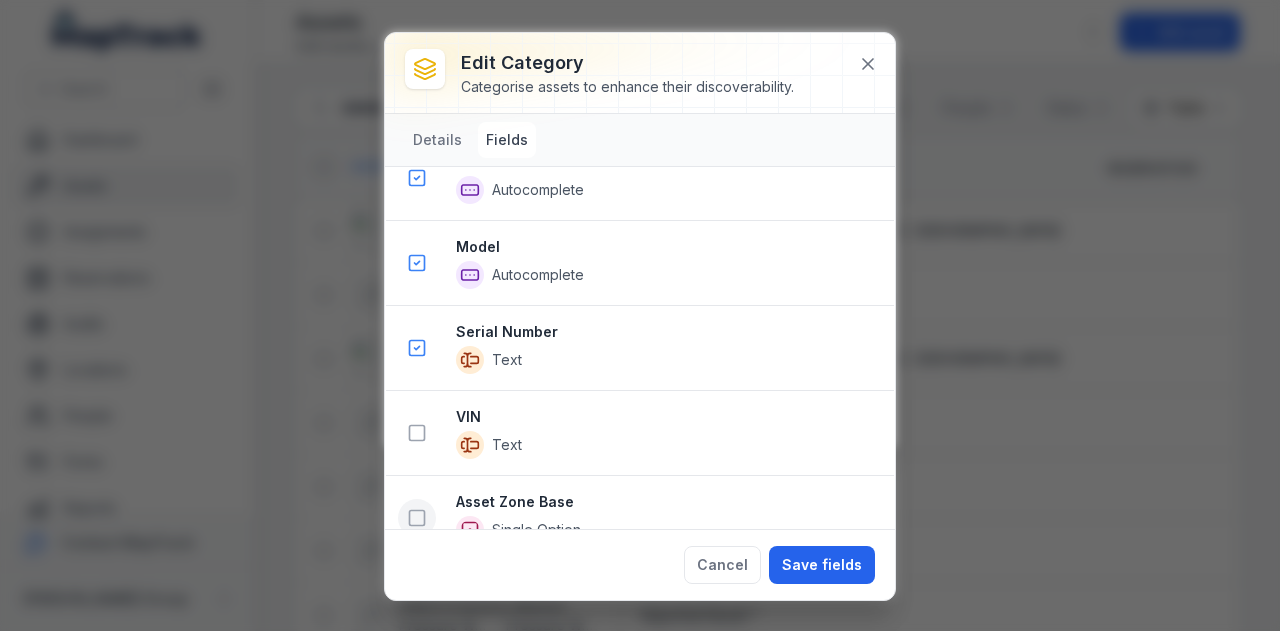 click 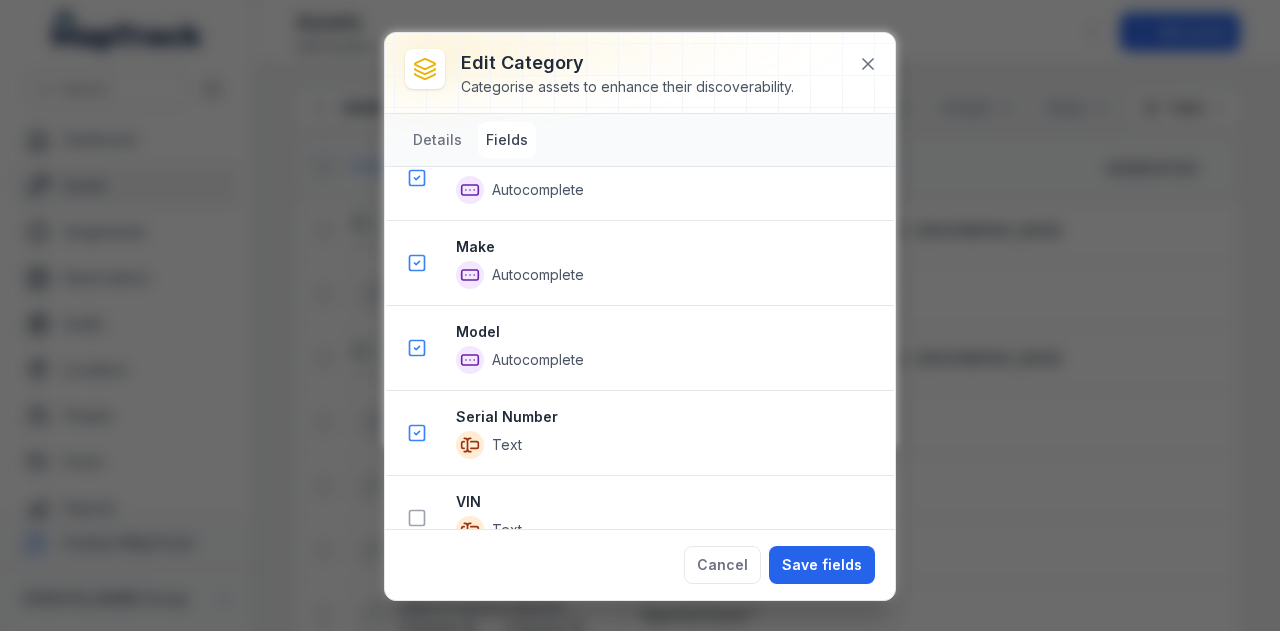scroll, scrollTop: 784, scrollLeft: 0, axis: vertical 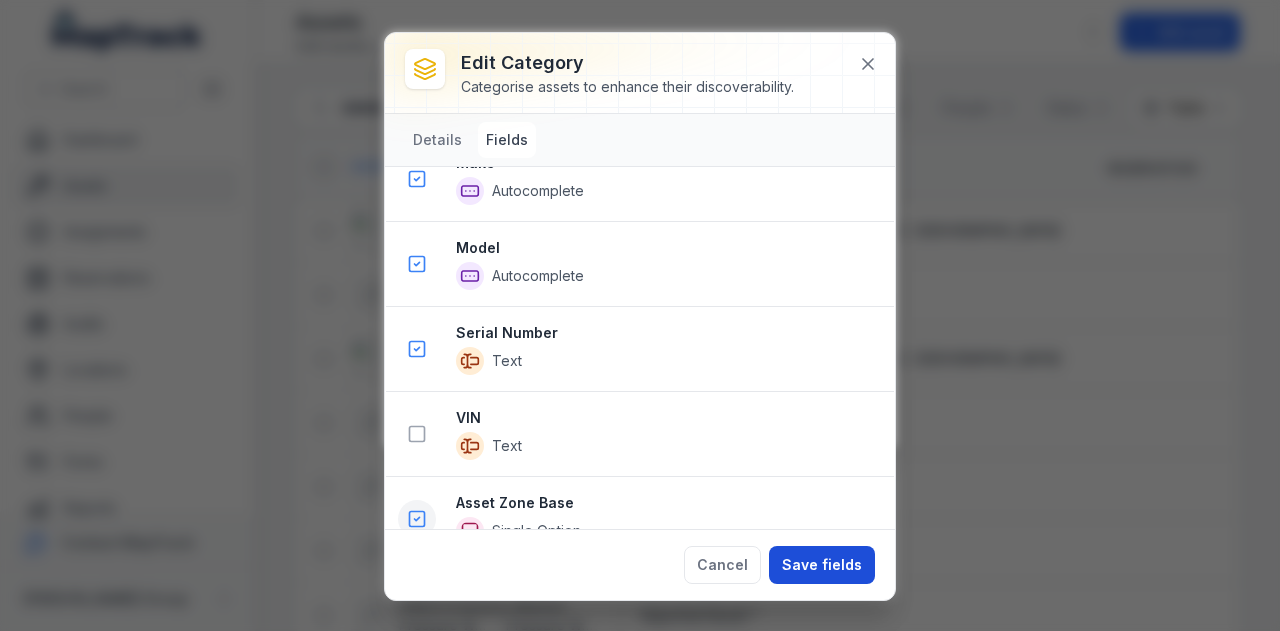 click on "Save fields" at bounding box center (822, 565) 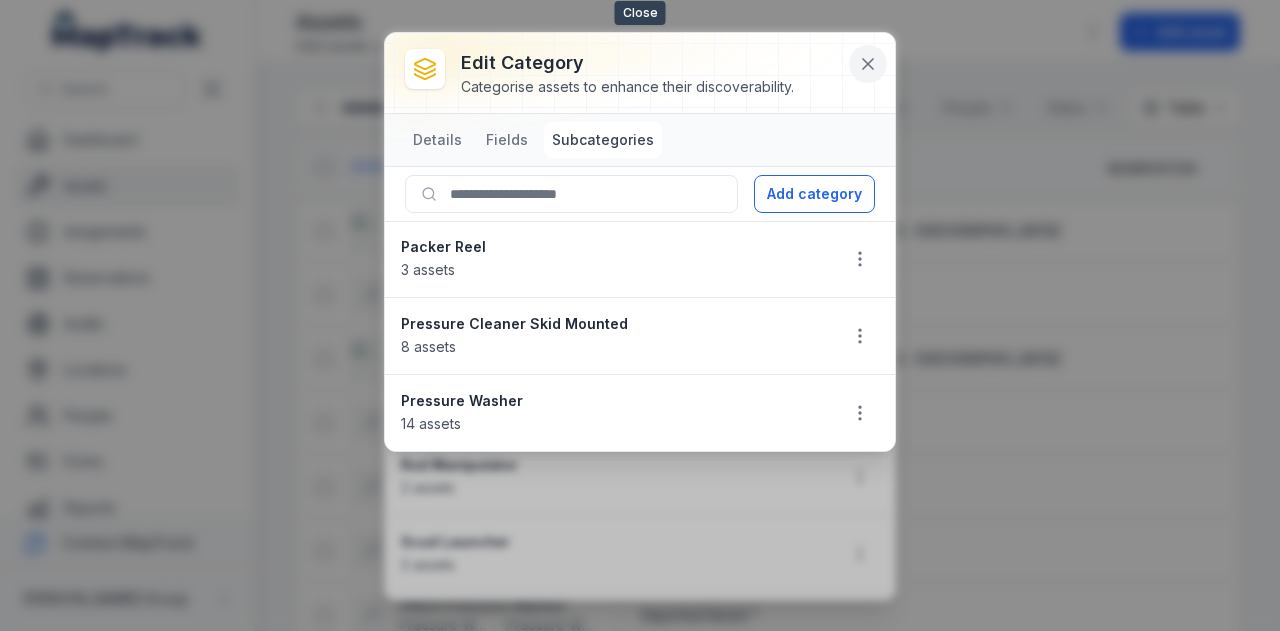 click 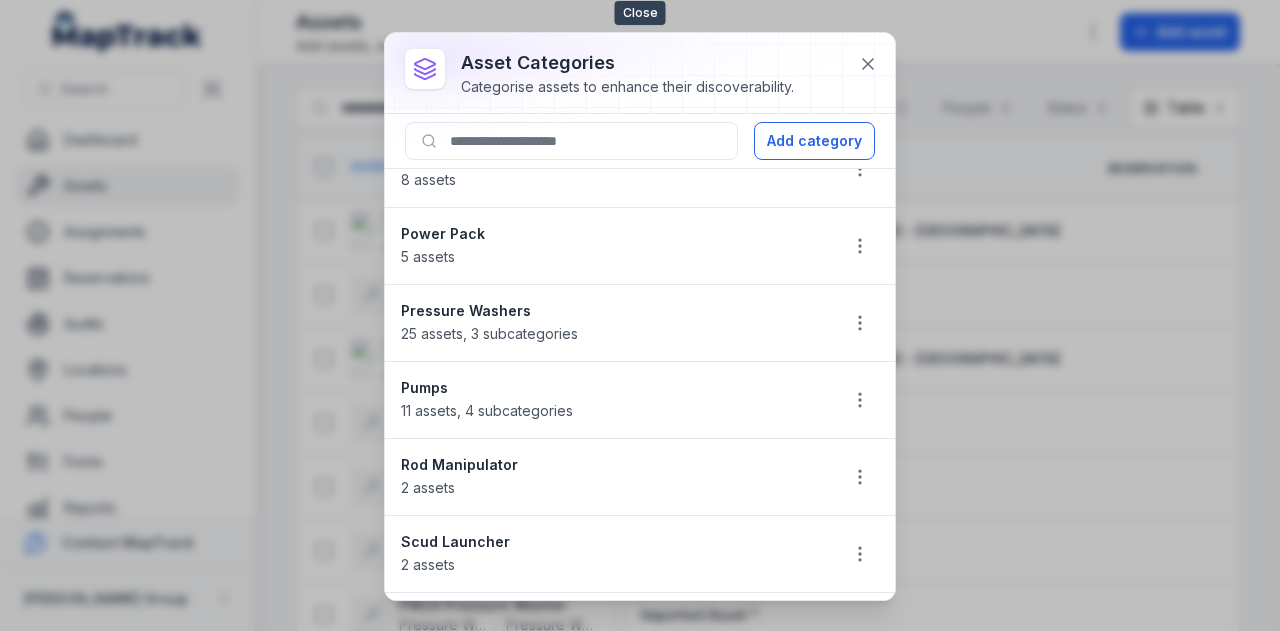 click 